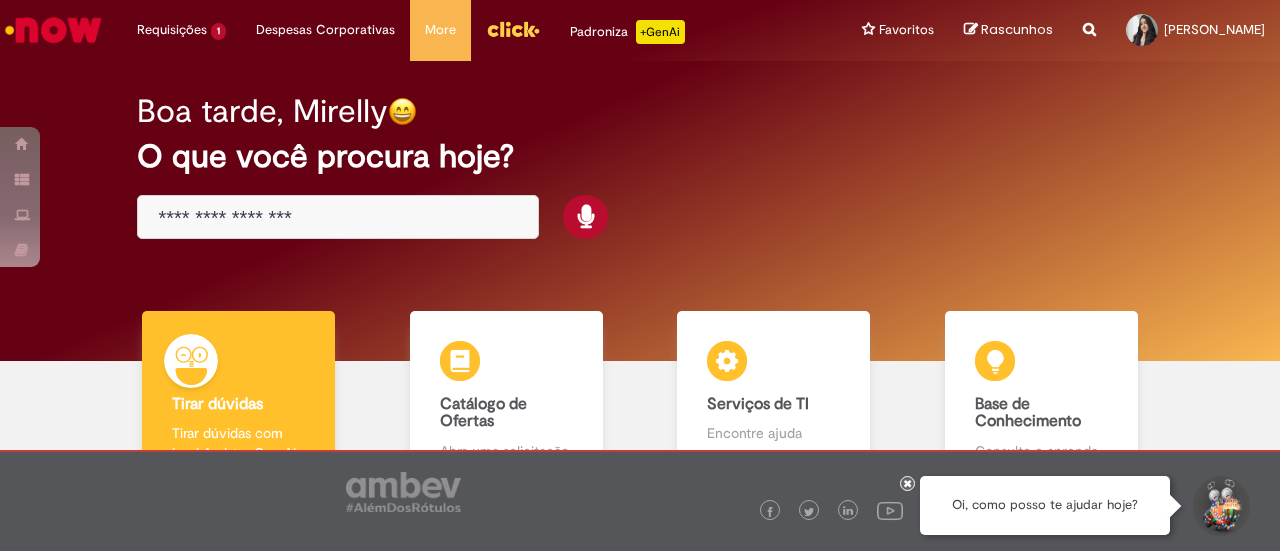 scroll, scrollTop: 0, scrollLeft: 0, axis: both 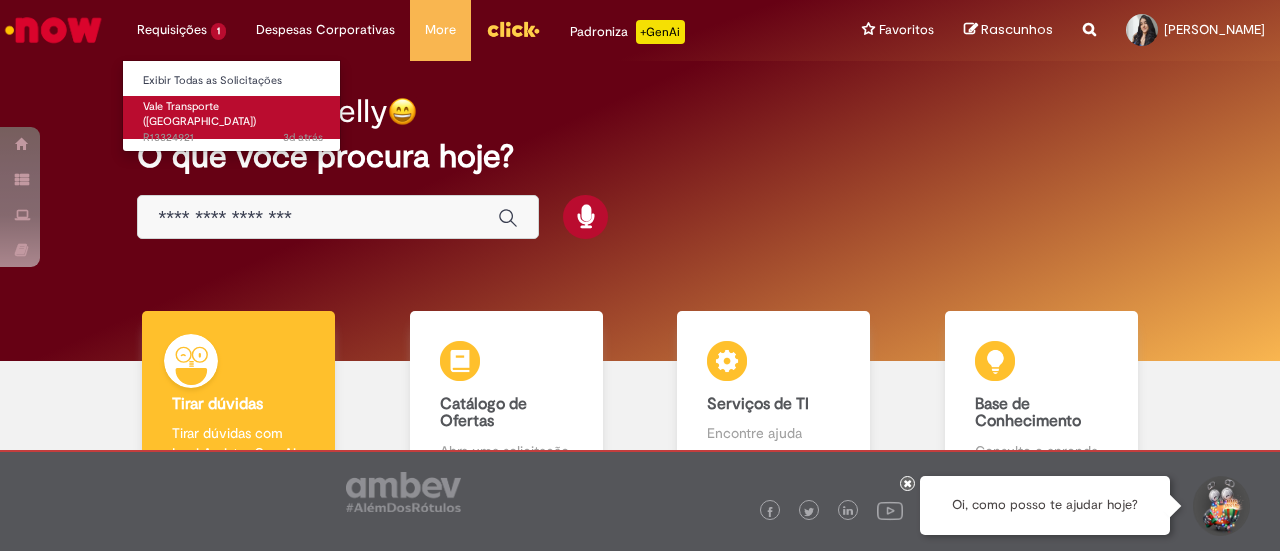 click on "3d atrás 3 dias atrás  R13324921" at bounding box center (233, 138) 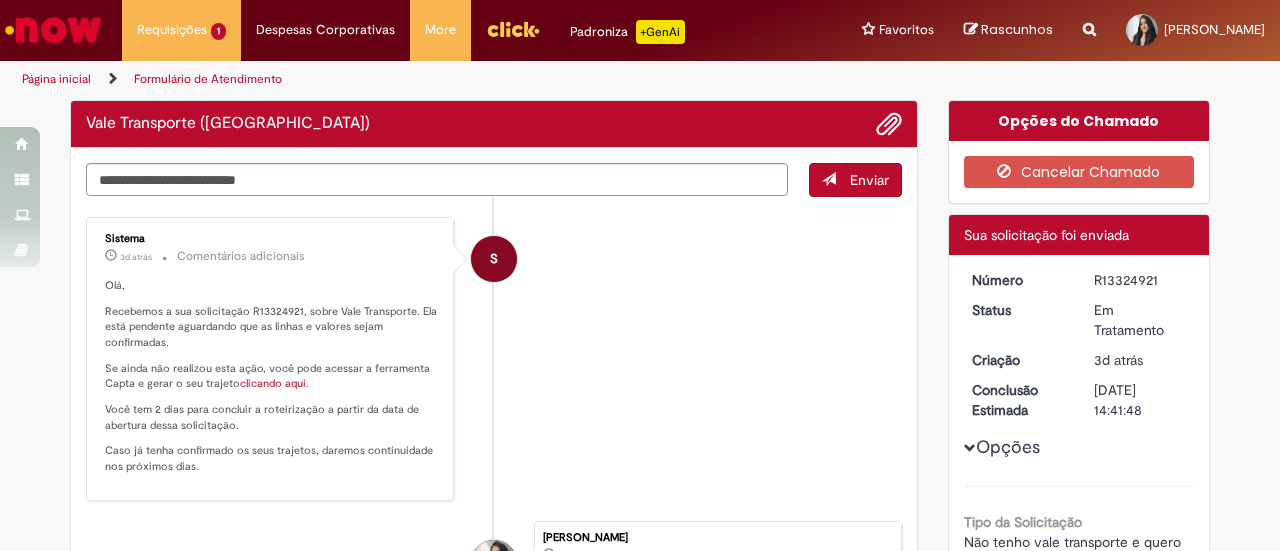click on "S
Sistema
3d atrás 3 dias atrás     Comentários adicionais
Olá, Recebemos a sua solicitação R13324921, sobre Vale Transporte. Ela está pendente aguardando que as linhas e valores sejam confirmadas. Se ainda não realizou esta ação, você pode acessar a ferramenta Capta e gerar o seu trajeto  clicando aqui. Você tem 2 dias para concluir a roteirização a partir da data de abertura dessa solicitação. Caso já tenha confirmado os seus trajetos, daremos continuidade nos próximos dias." at bounding box center [494, 359] 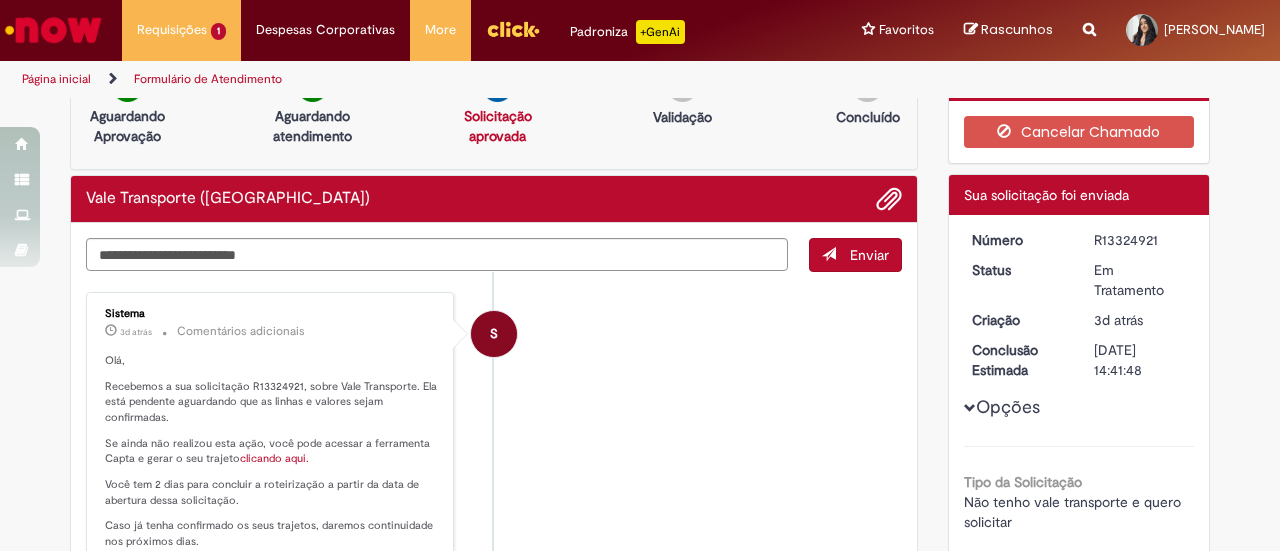 scroll, scrollTop: 194, scrollLeft: 0, axis: vertical 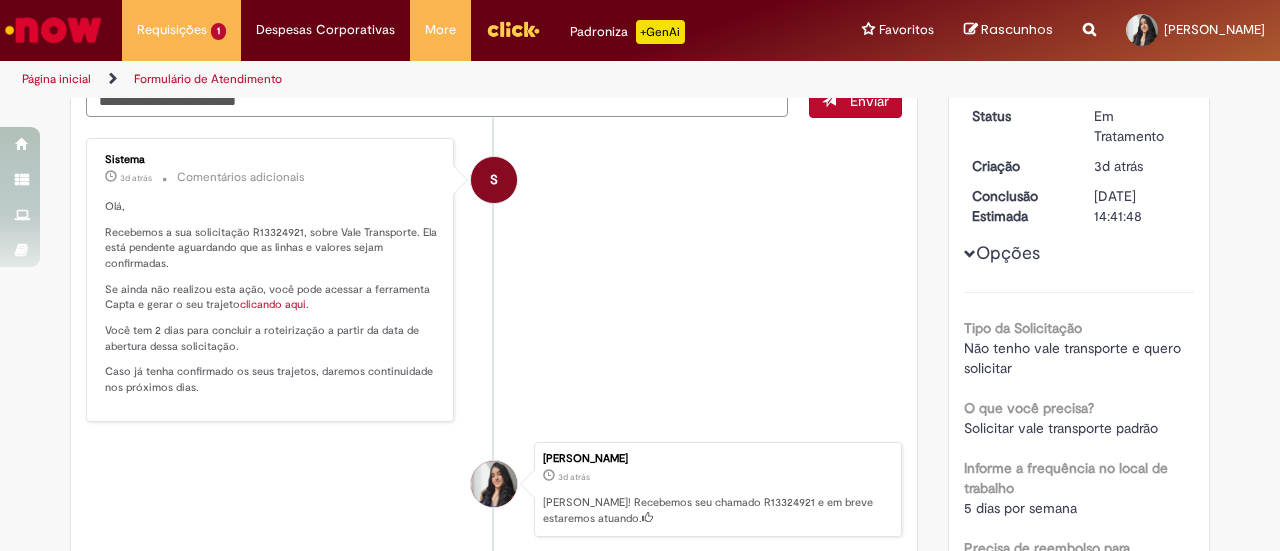 click on "clicando aqui." at bounding box center (274, 304) 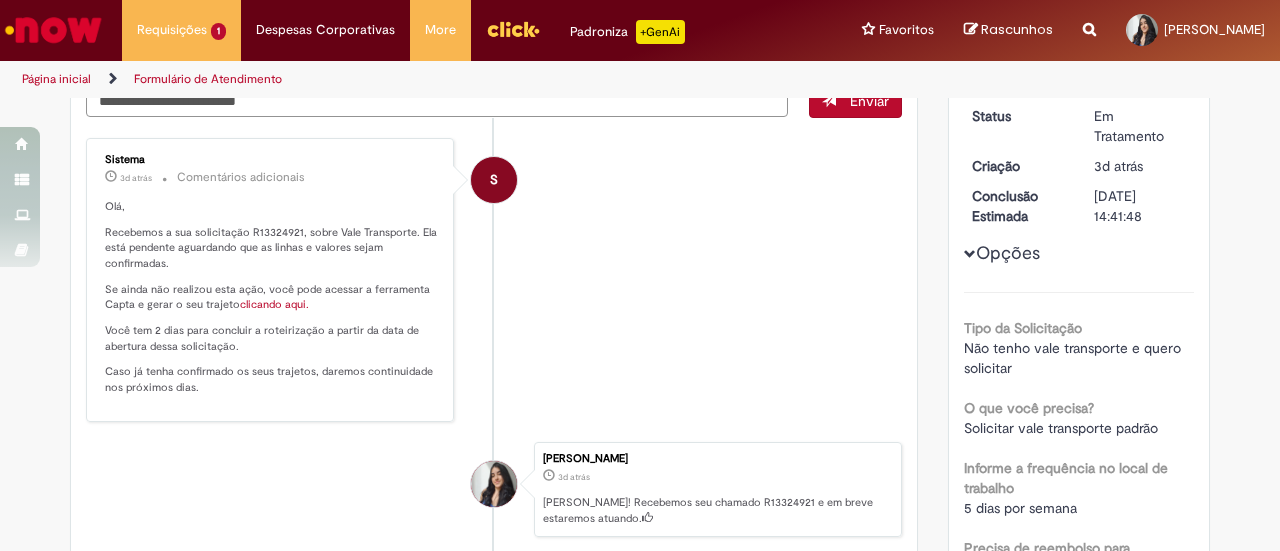 click on "S
Sistema
3d atrás 3 dias atrás     Comentários adicionais
Olá, Recebemos a sua solicitação R13324921, sobre Vale Transporte. Ela está pendente aguardando que as linhas e valores sejam confirmadas. Se ainda não realizou esta ação, você pode acessar a ferramenta Capta e gerar o seu trajeto  clicando aqui. Você tem 2 dias para concluir a roteirização a partir da data de abertura dessa solicitação. Caso já tenha confirmado os seus trajetos, daremos continuidade nos próximos dias." at bounding box center [494, 280] 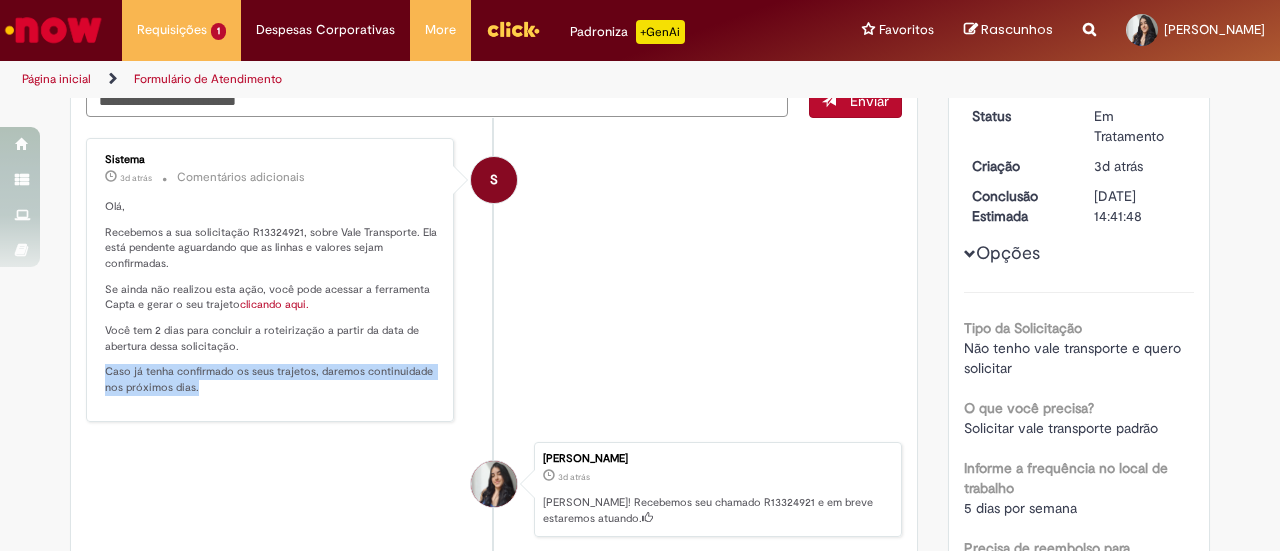 drag, startPoint x: 216, startPoint y: 389, endPoint x: 78, endPoint y: 368, distance: 139.58868 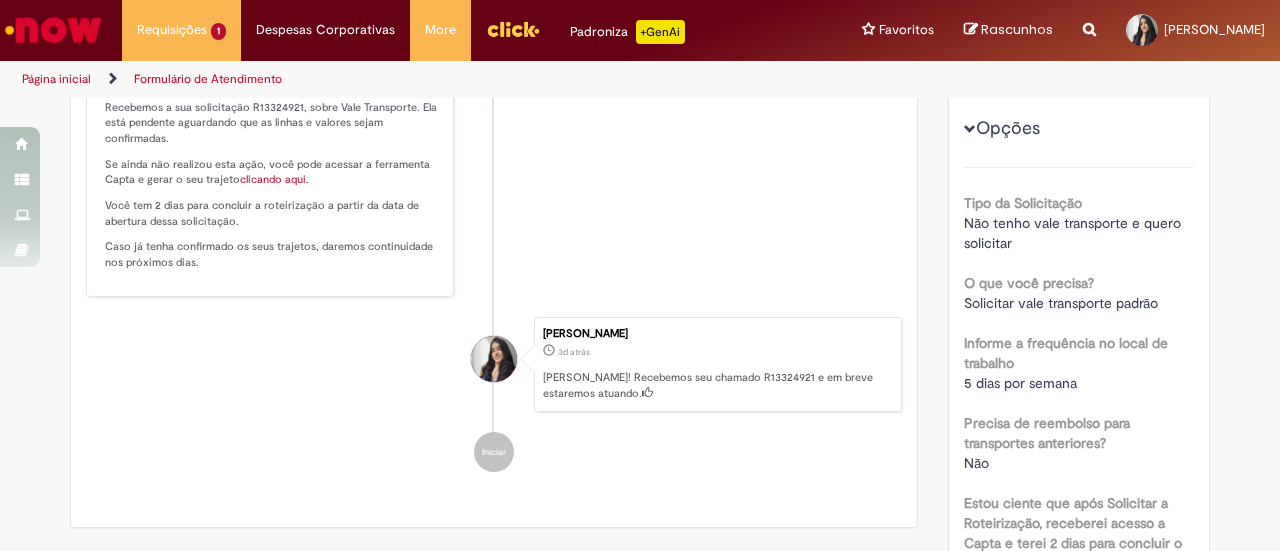 scroll, scrollTop: 0, scrollLeft: 0, axis: both 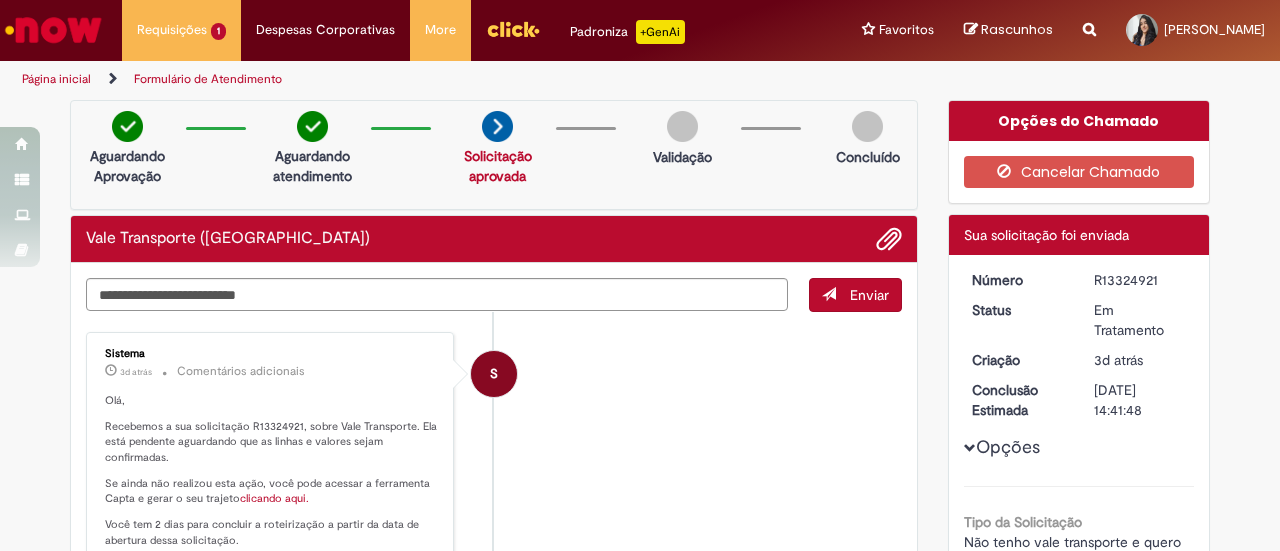 click on "S
Sistema
3d atrás 3 dias atrás     Comentários adicionais
Olá, Recebemos a sua solicitação R13324921, sobre Vale Transporte. Ela está pendente aguardando que as linhas e valores sejam confirmadas. Se ainda não realizou esta ação, você pode acessar a ferramenta Capta e gerar o seu trajeto  clicando aqui. Você tem 2 dias para concluir a roteirização a partir da data de abertura dessa solicitação. Caso já tenha confirmado os seus trajetos, daremos continuidade nos próximos dias." at bounding box center (494, 474) 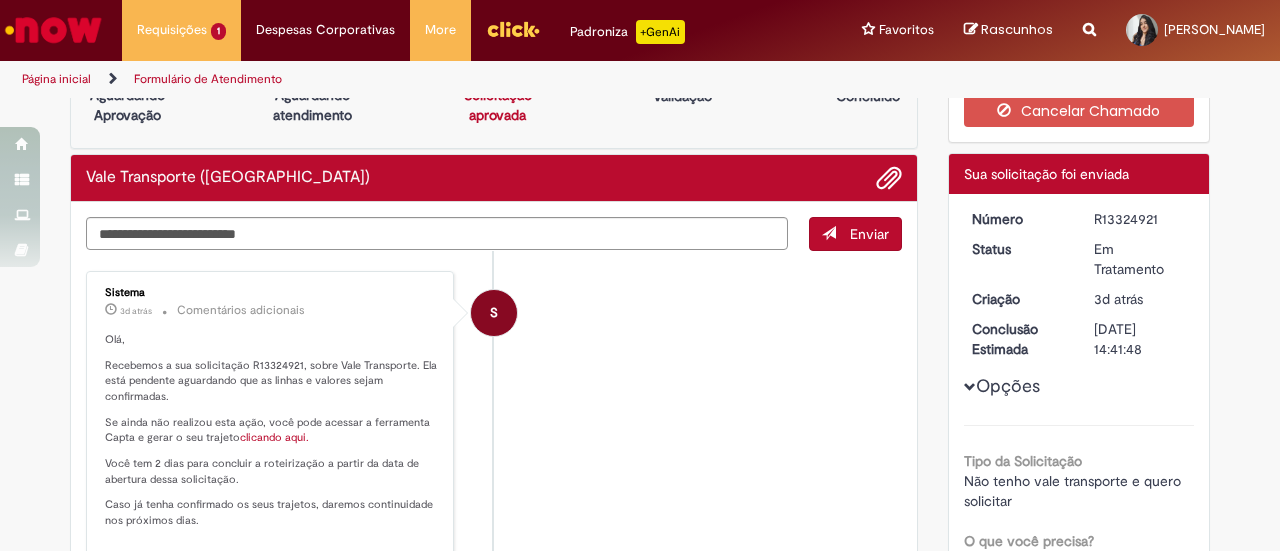 scroll, scrollTop: 0, scrollLeft: 0, axis: both 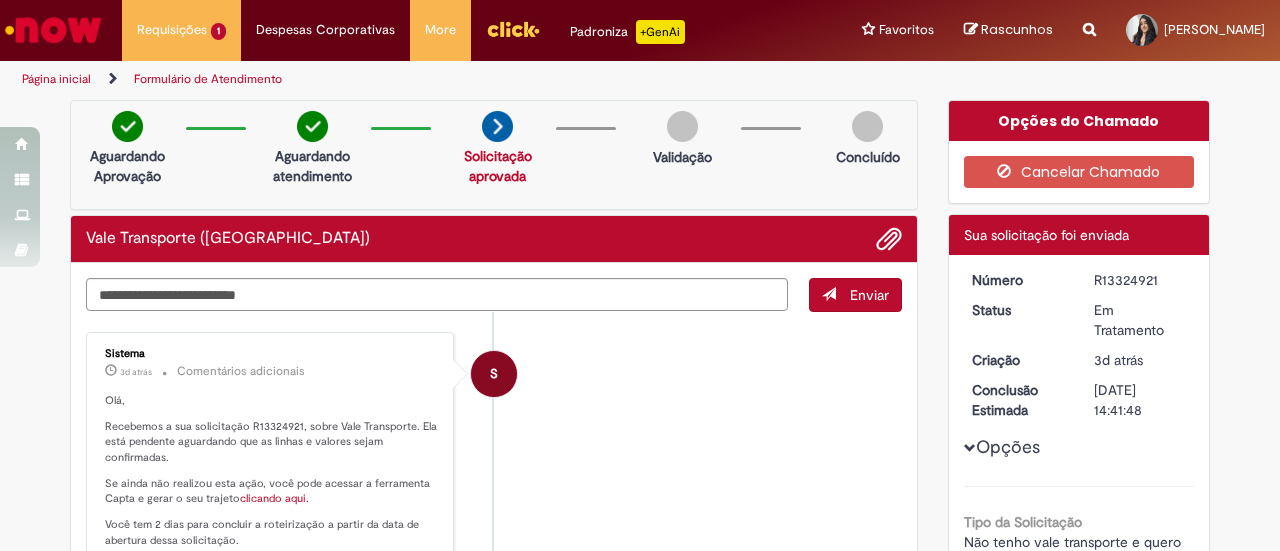 click at bounding box center [1089, 18] 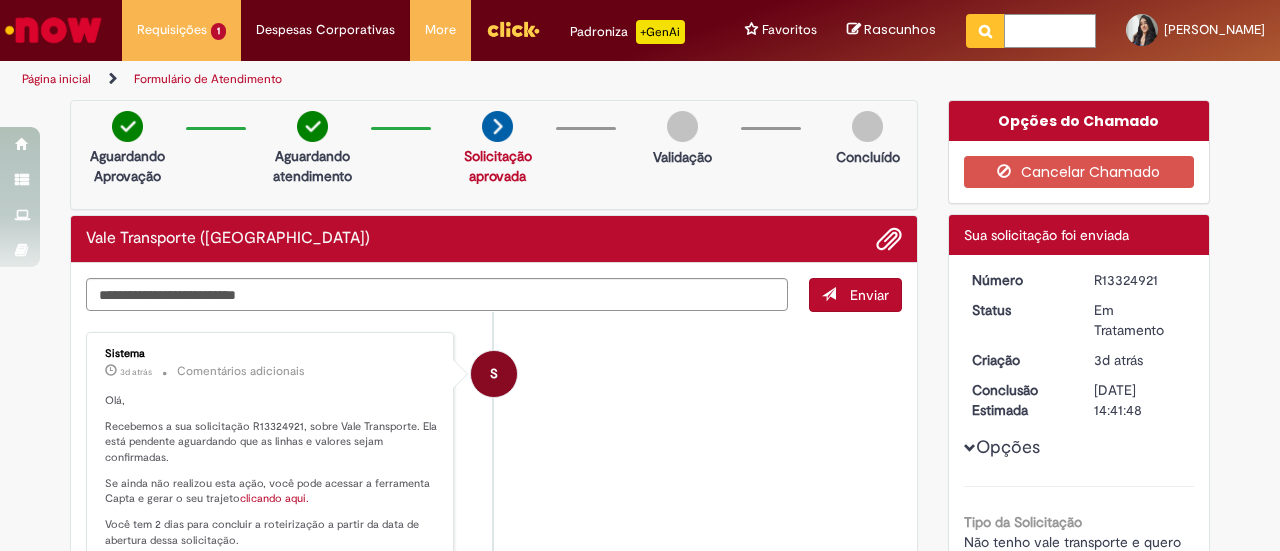 click at bounding box center [1050, 31] 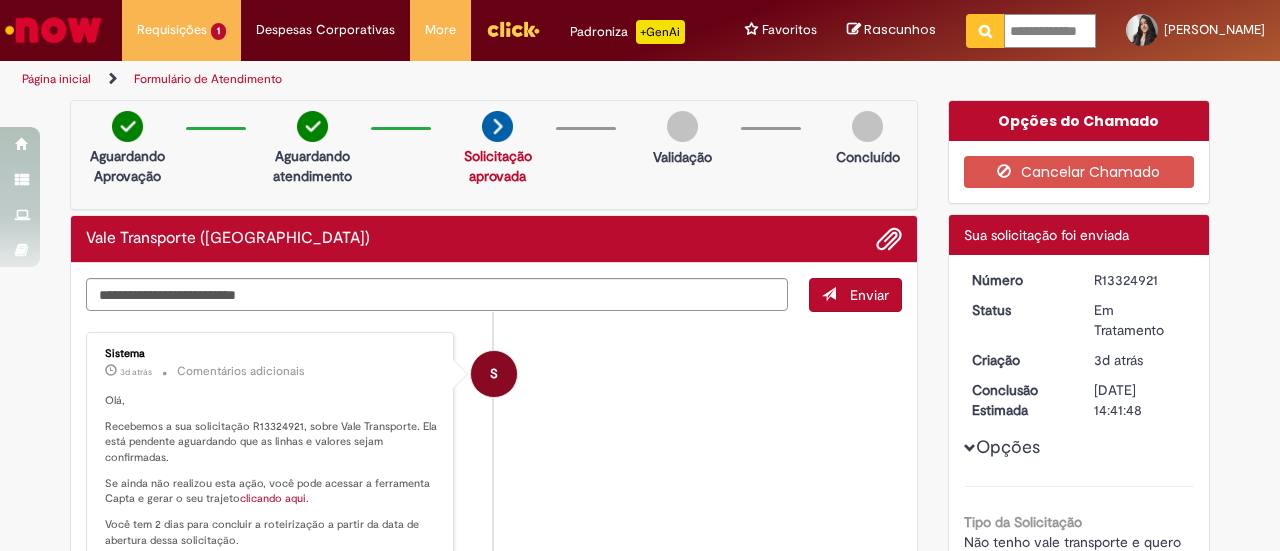 scroll, scrollTop: 0, scrollLeft: 0, axis: both 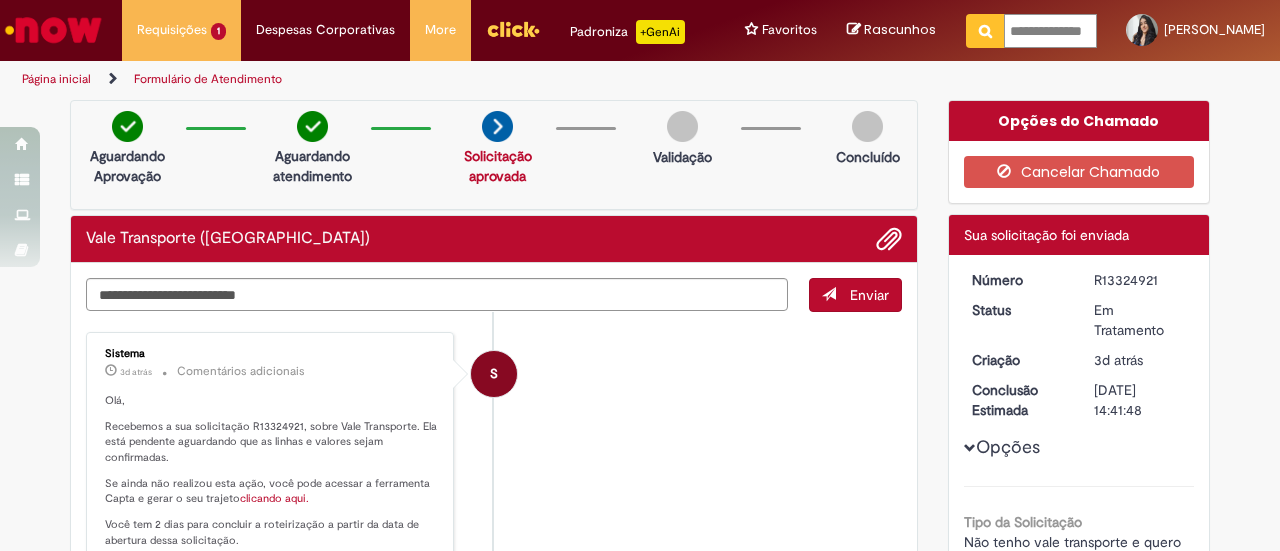 type on "**********" 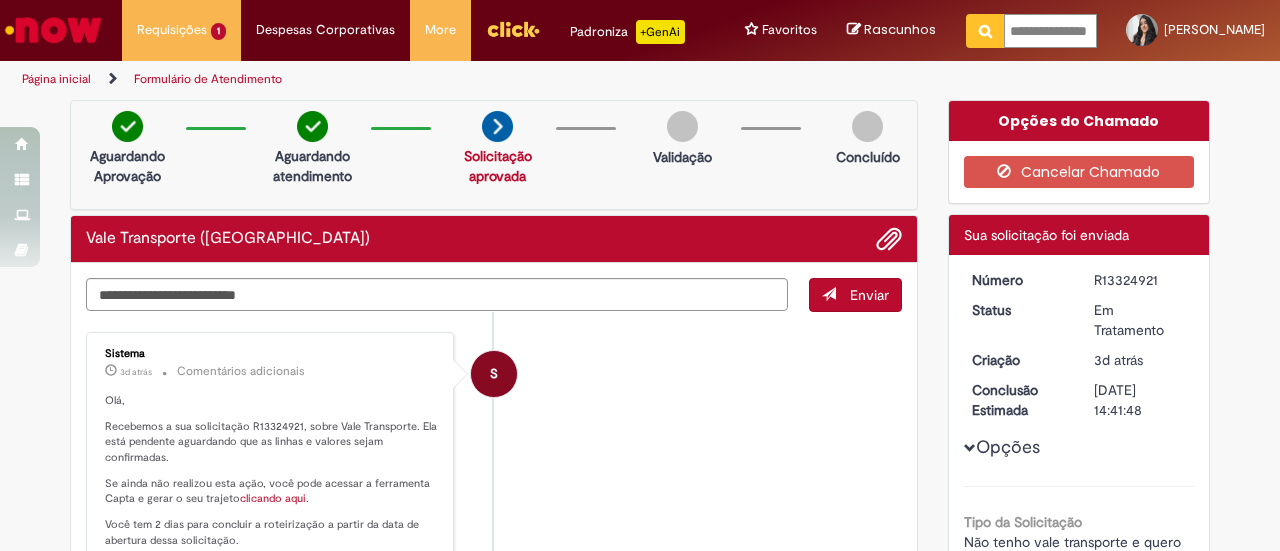 scroll, scrollTop: 0, scrollLeft: 13, axis: horizontal 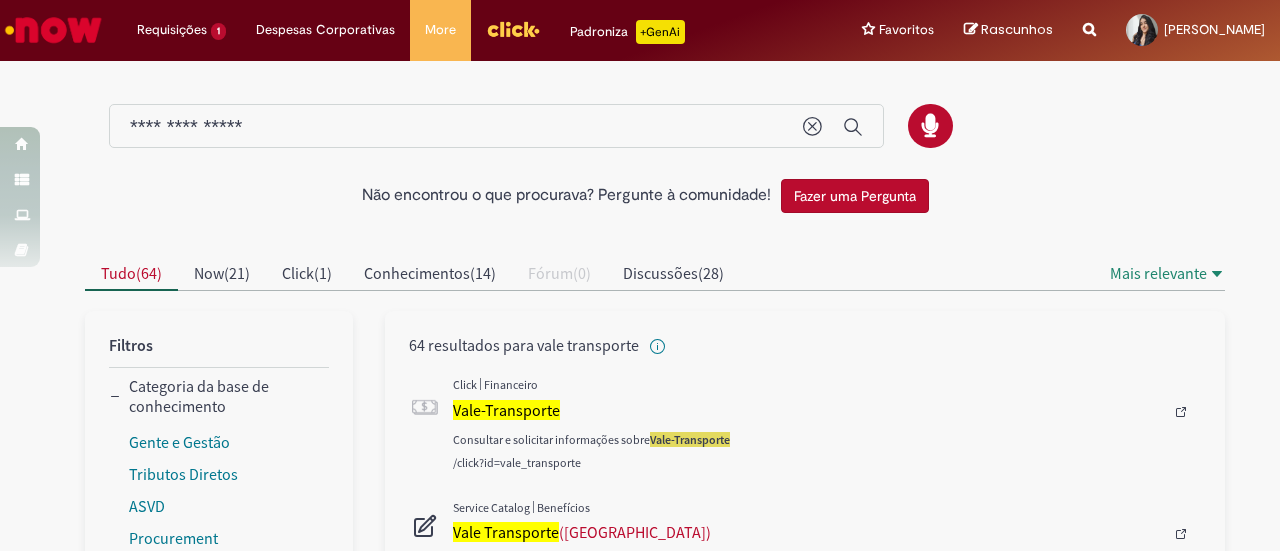 click at bounding box center (655, 126) 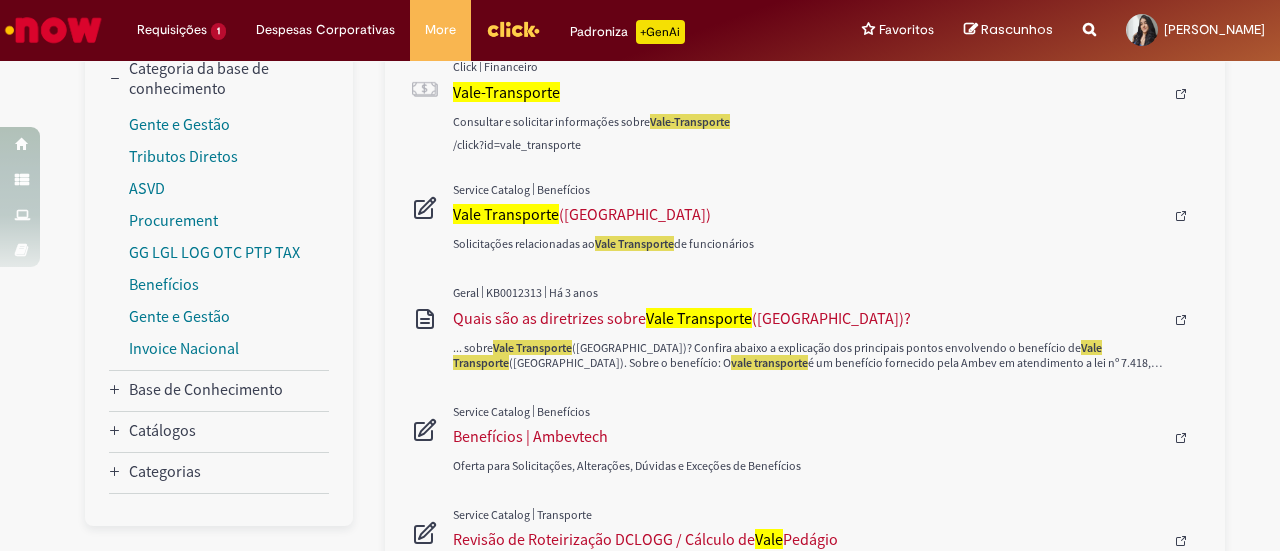 scroll, scrollTop: 320, scrollLeft: 0, axis: vertical 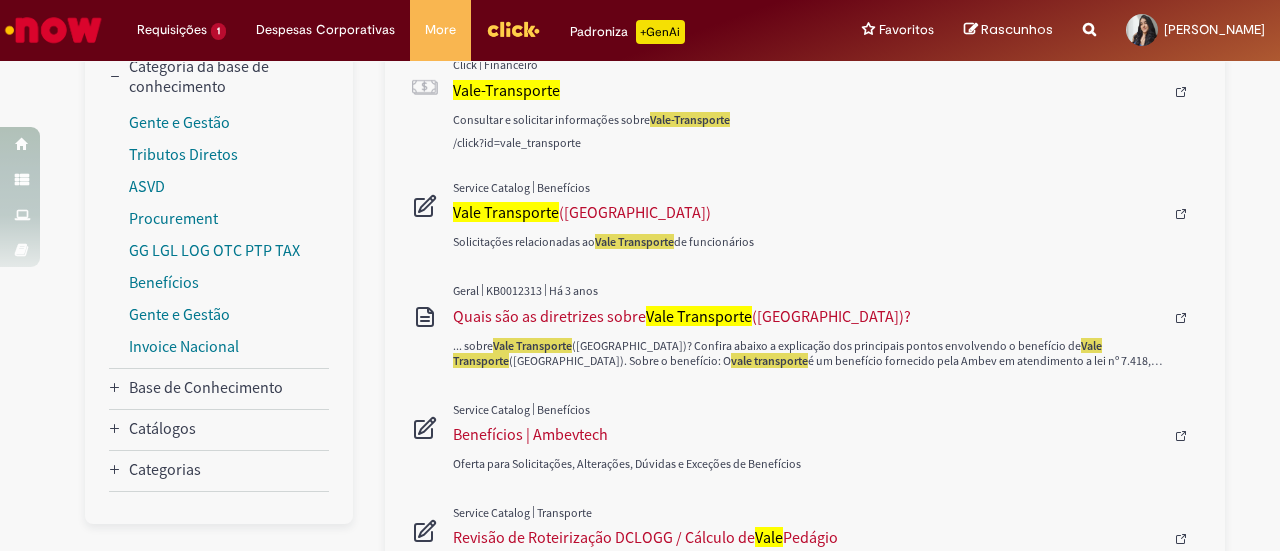 click on "... sobre  Vale Transporte  ([GEOGRAPHIC_DATA])? Confira abaixo a explicação dos principais pontos envolvendo o benefício de  Vale Transporte  (VT). Sobre o benefício: O  vale transporte  é um benefício fornecido pela Ambev em atendimento a lei nº 7.418, de [DATE] de ..." at bounding box center (808, 353) 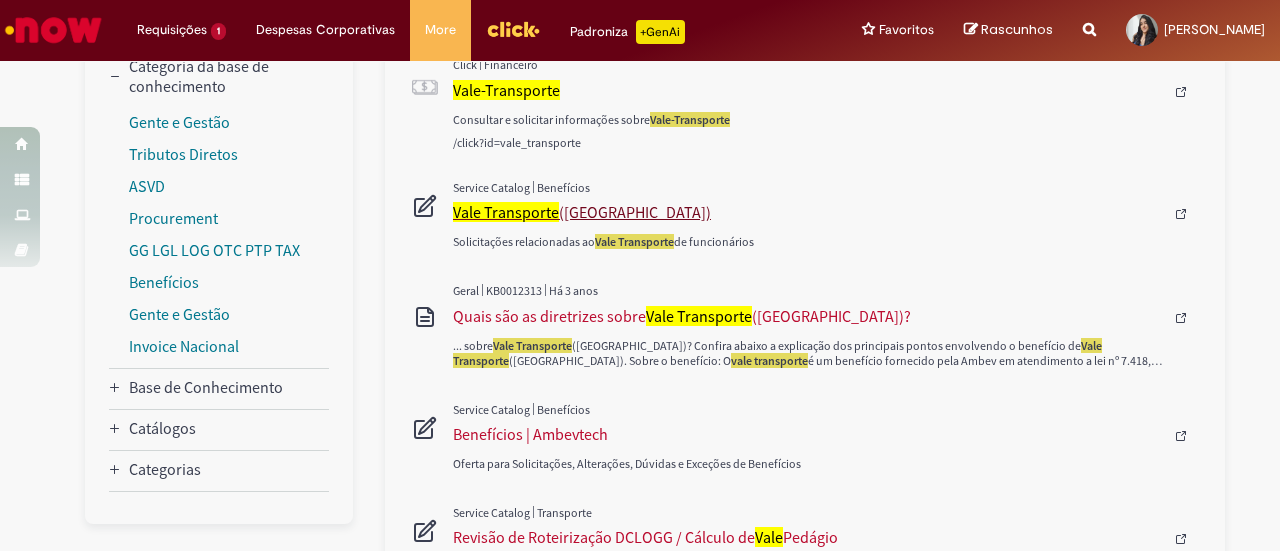 click on "Vale Transporte" at bounding box center (506, 212) 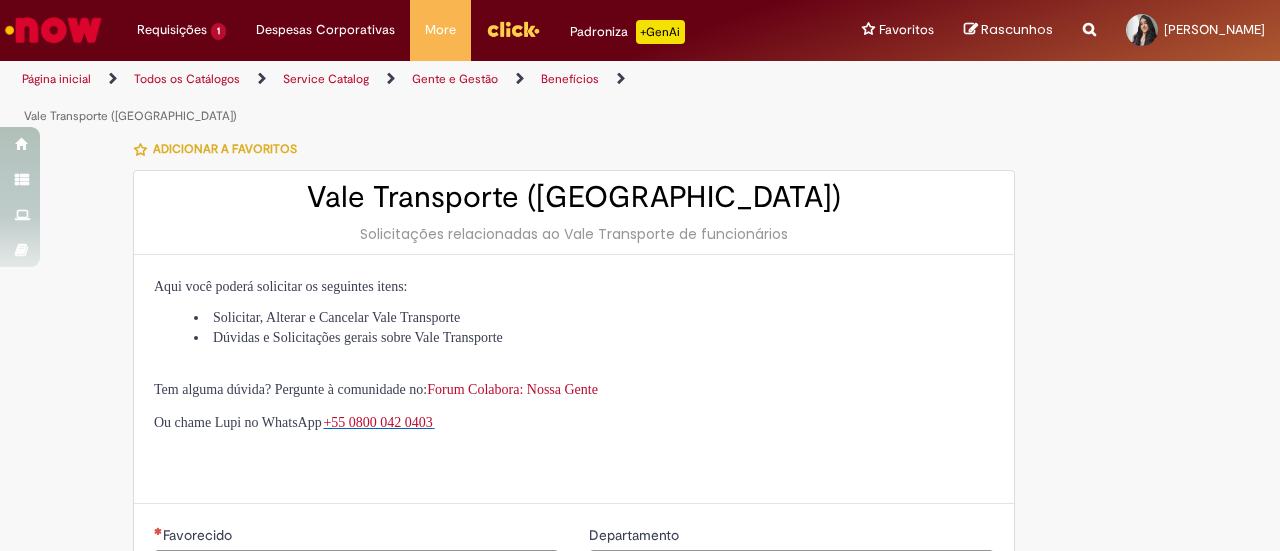 type on "********" 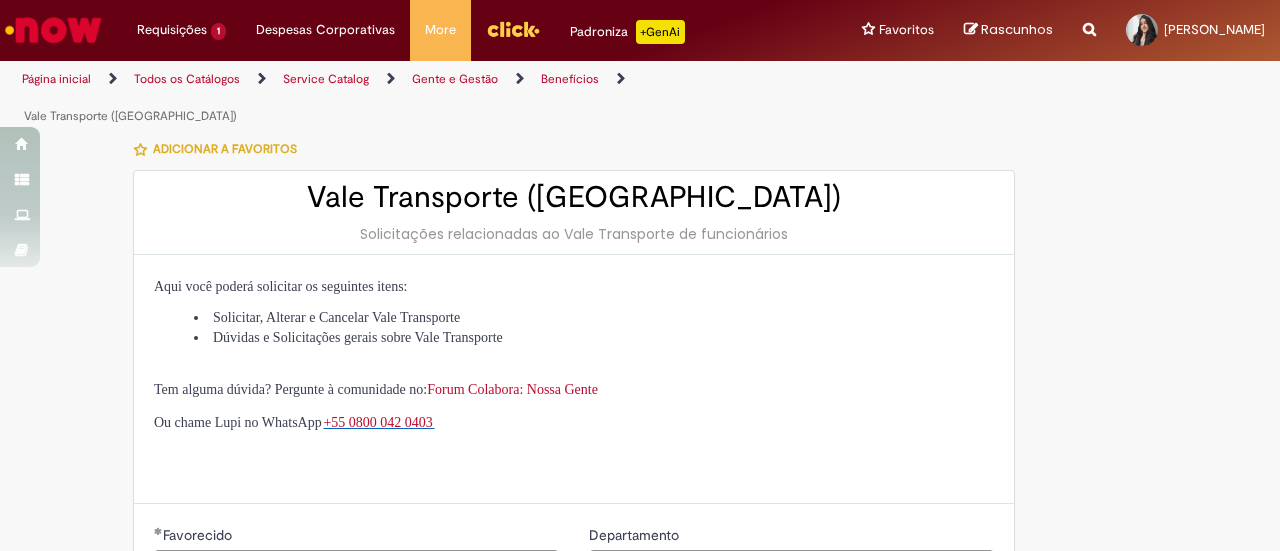 scroll, scrollTop: 0, scrollLeft: 0, axis: both 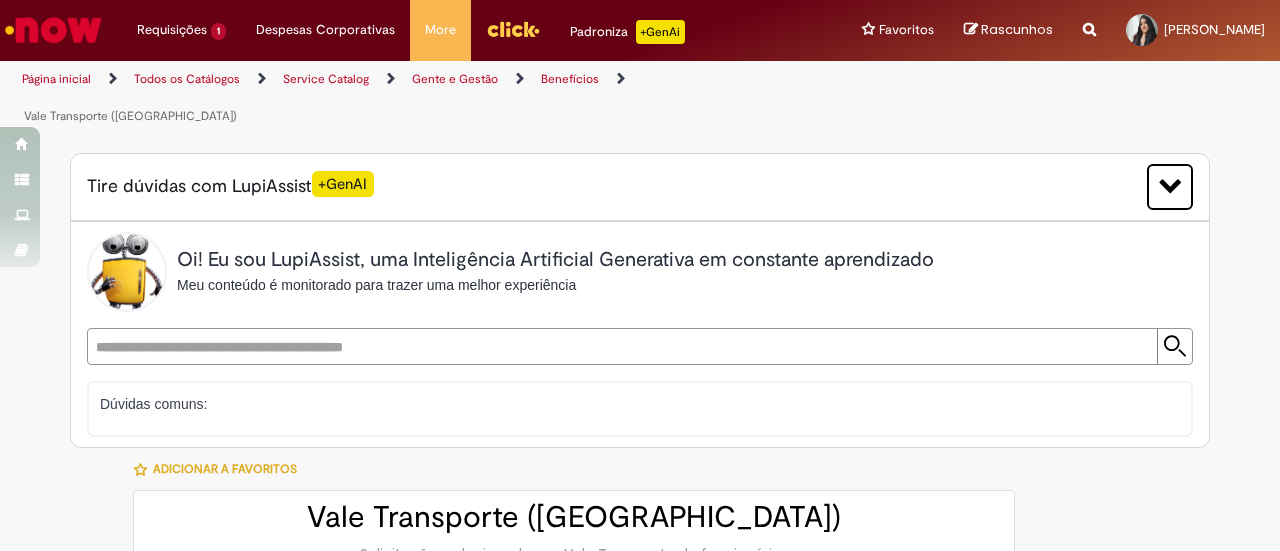 click on "Oi! Eu sou LupiAssist, uma Inteligência Artificial Generativa em constante aprendizado" at bounding box center (555, 260) 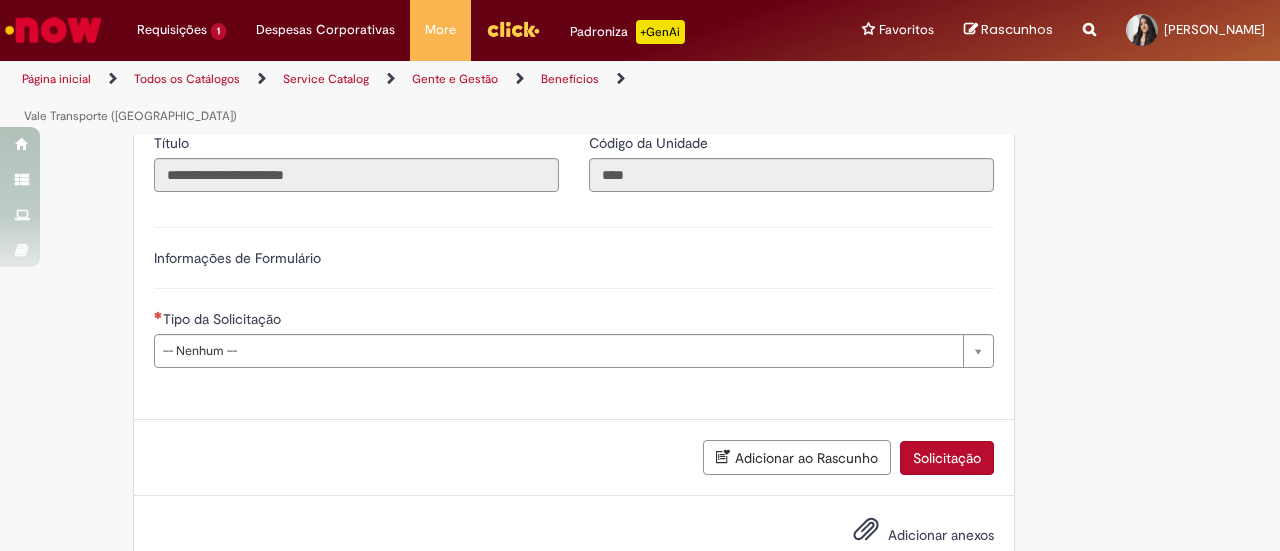 scroll, scrollTop: 945, scrollLeft: 0, axis: vertical 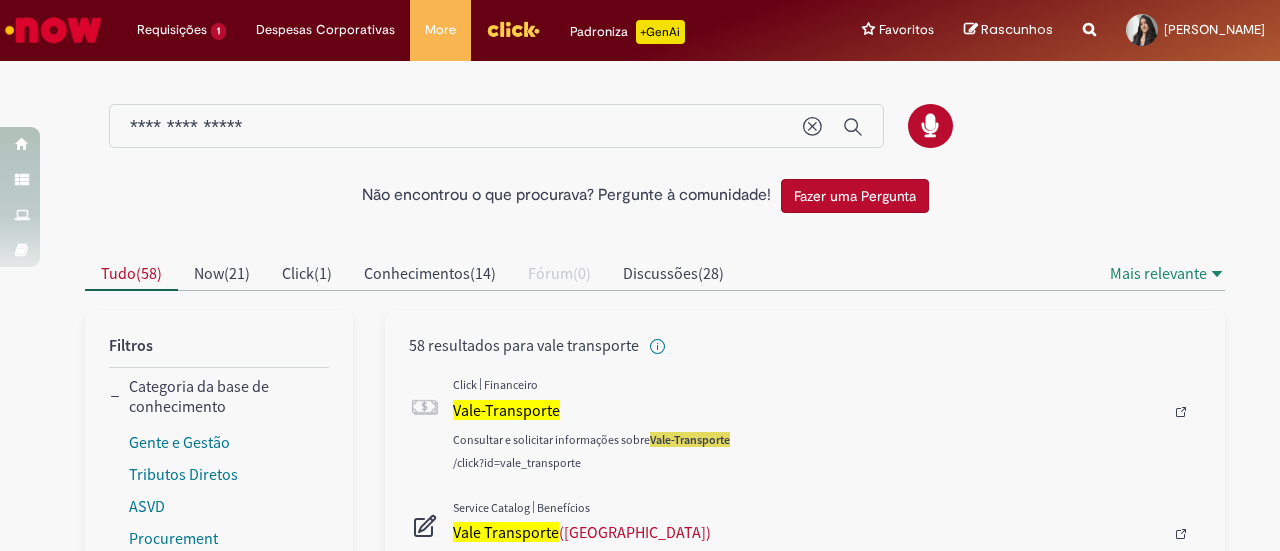 click on "Não encontrou o que procurava? Pergunte à comunidade!   Fazer uma Pergunta" at bounding box center (640, 196) 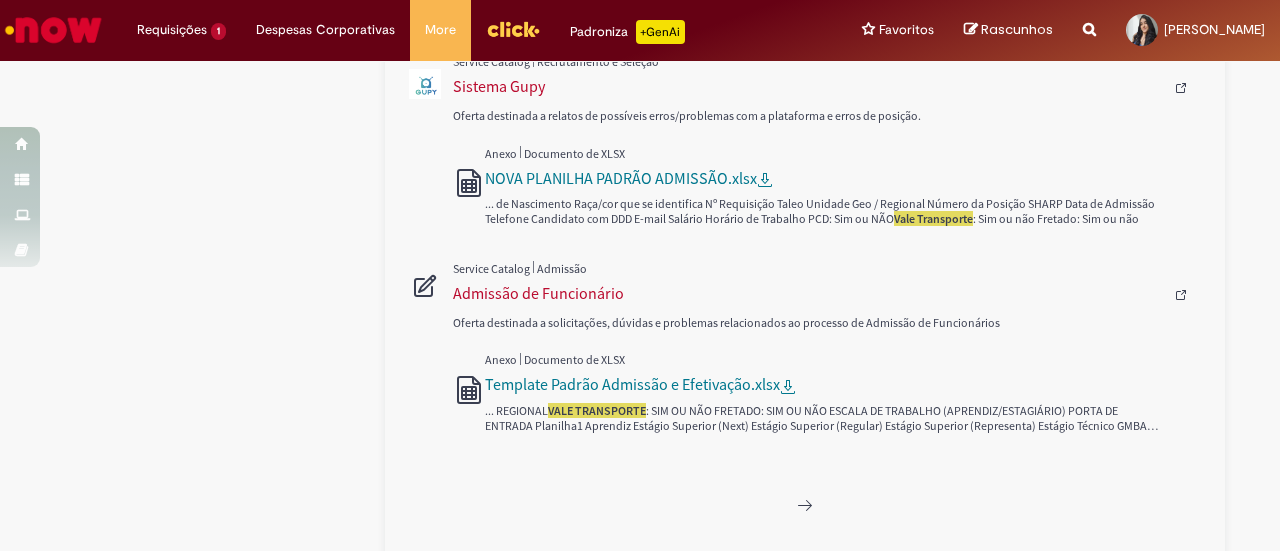 scroll, scrollTop: 1214, scrollLeft: 0, axis: vertical 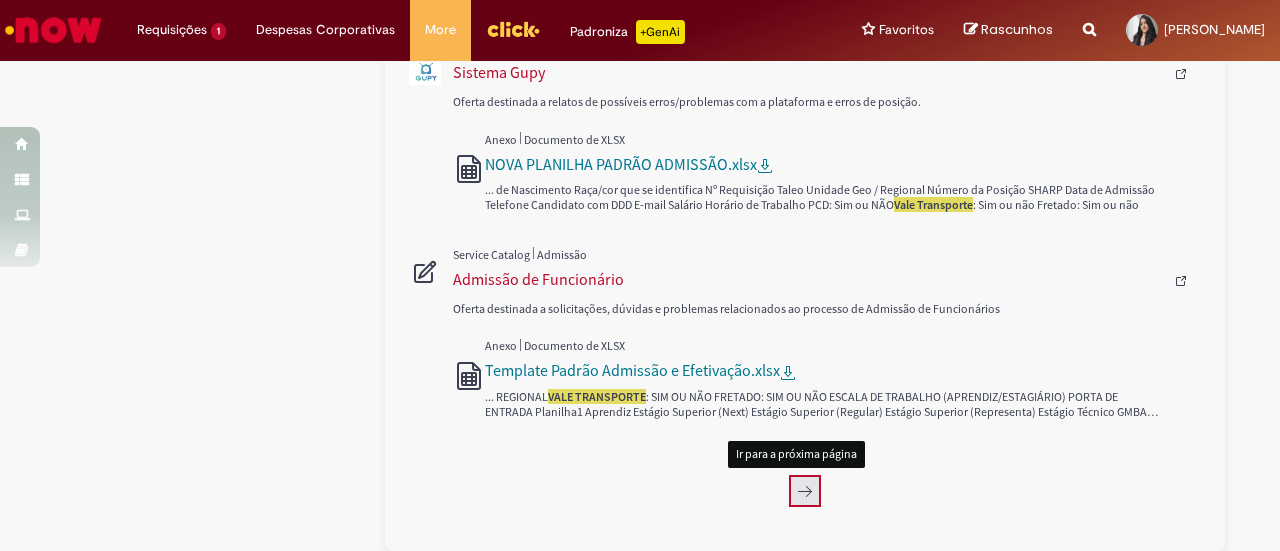 click at bounding box center (805, 491) 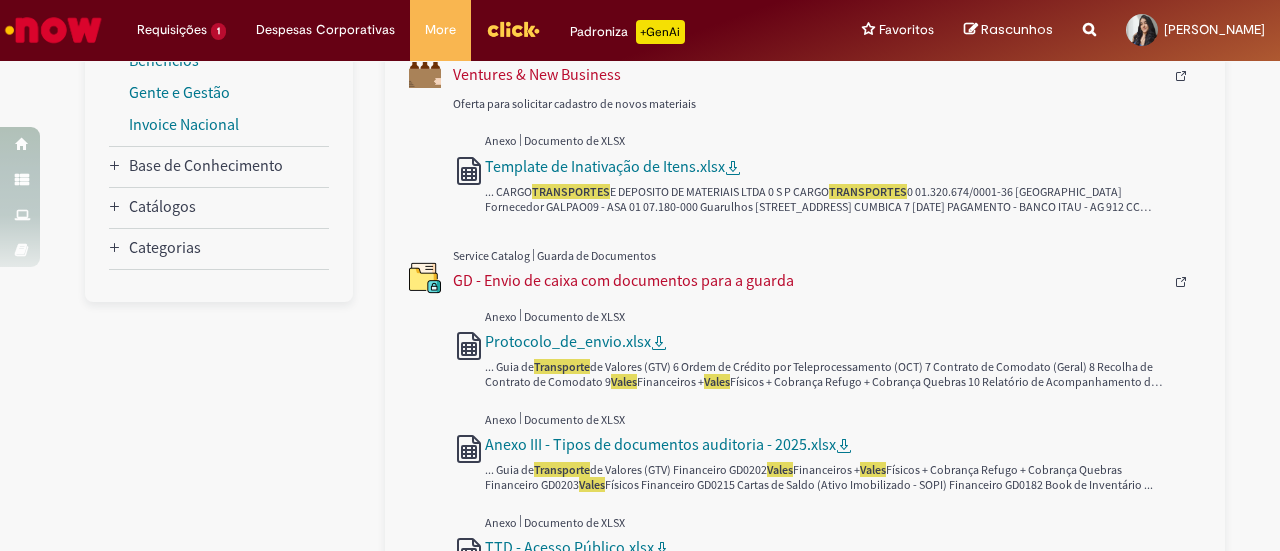 scroll, scrollTop: 614, scrollLeft: 0, axis: vertical 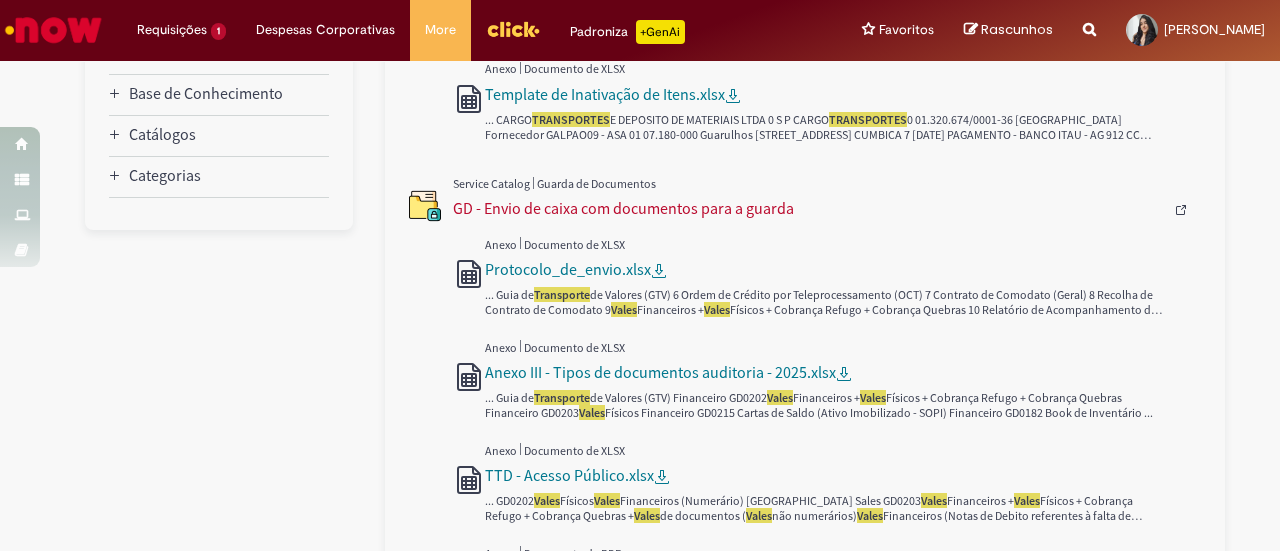 click at bounding box center (431, 463) 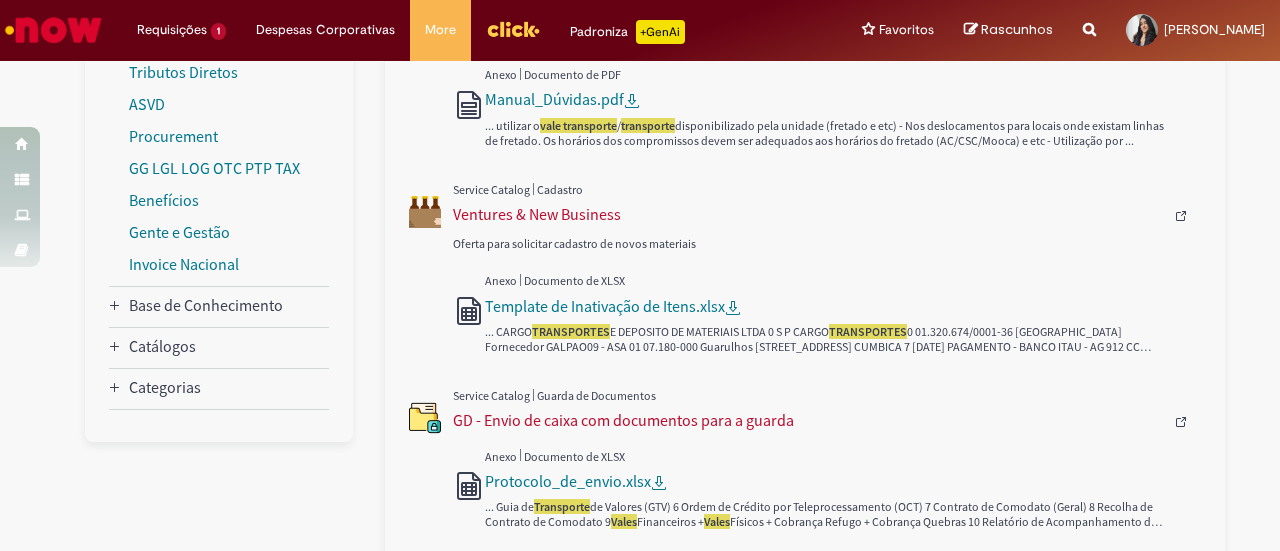 scroll, scrollTop: 214, scrollLeft: 0, axis: vertical 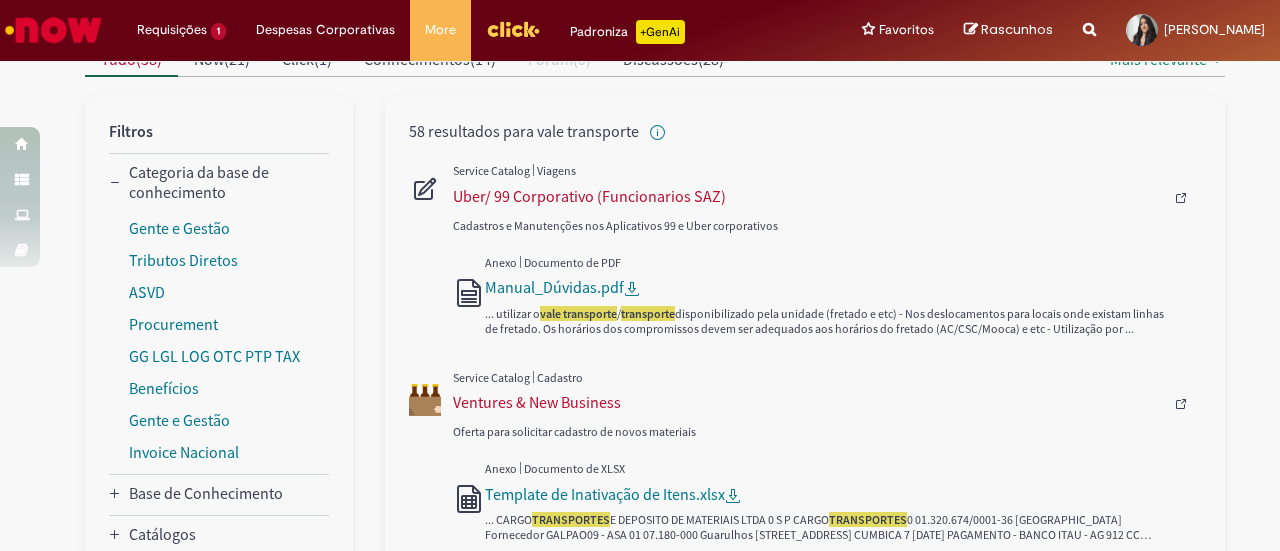 click on "... utilizar o  vale transporte / transporte  disponibilizado pela unidade (fretado e etc) - Nos deslocamentos para locais onde existam linhas de fretado. Os horários dos compromissos devem ser adequados aos horários do fretado (AC/CSC/Mooca) e etc - Utilização por ..." at bounding box center (825, 321) 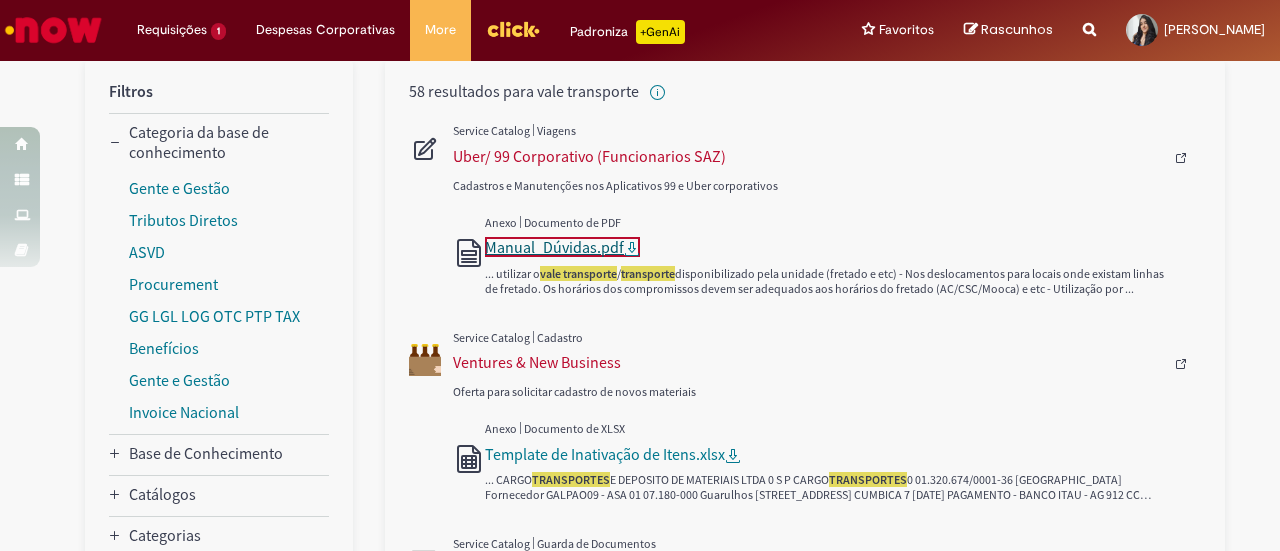 click on "Manual_Dúvidas.pdf" at bounding box center [554, 247] 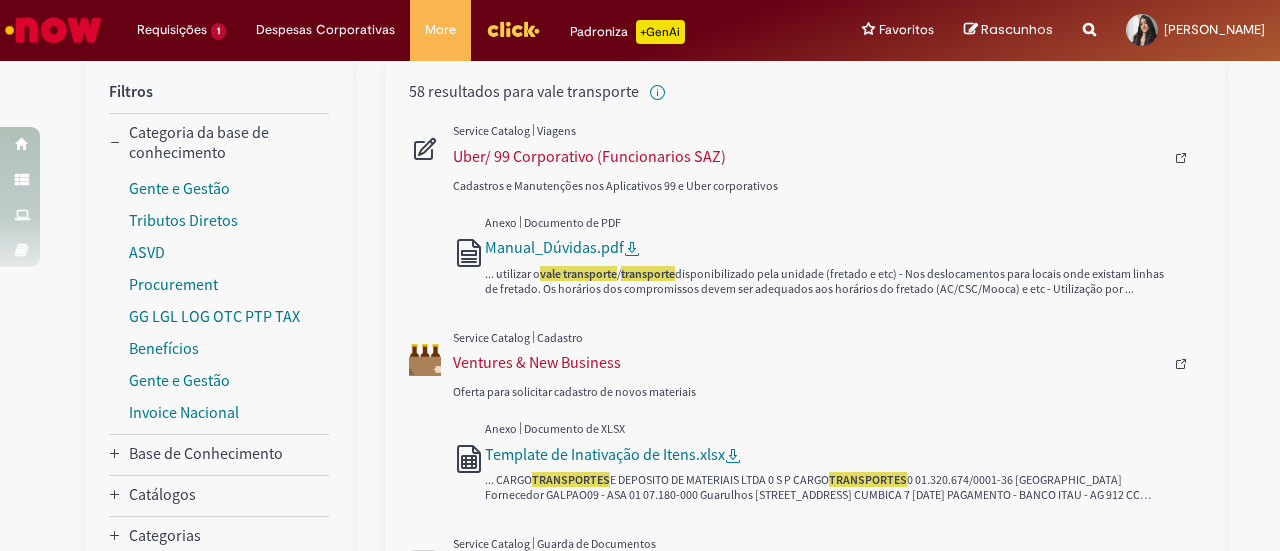 click at bounding box center (1089, 18) 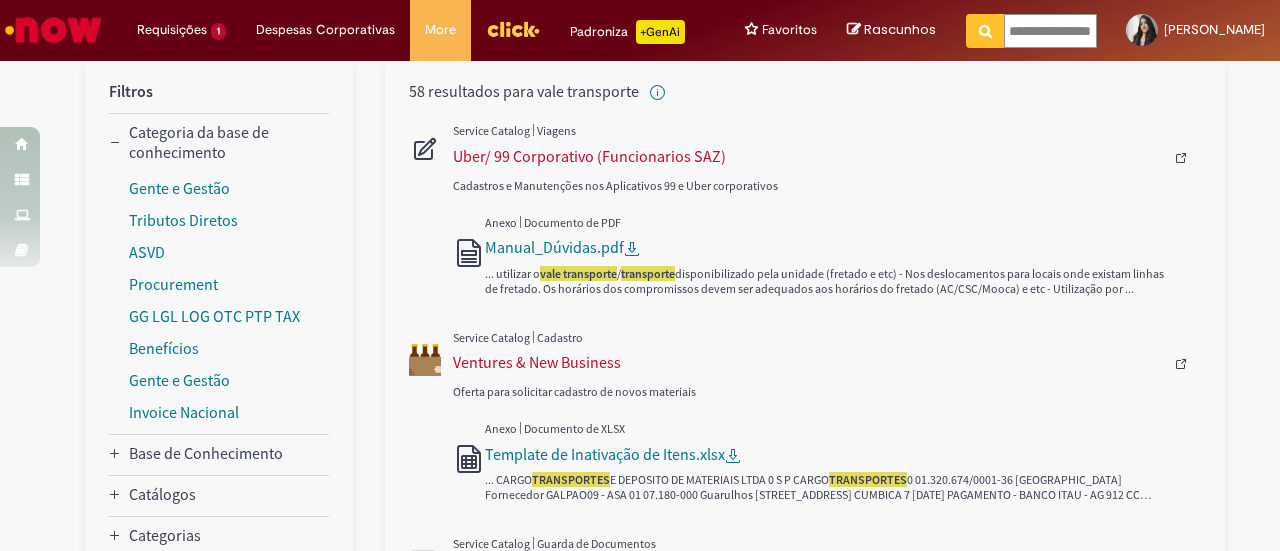 click on "**********" at bounding box center (1050, 31) 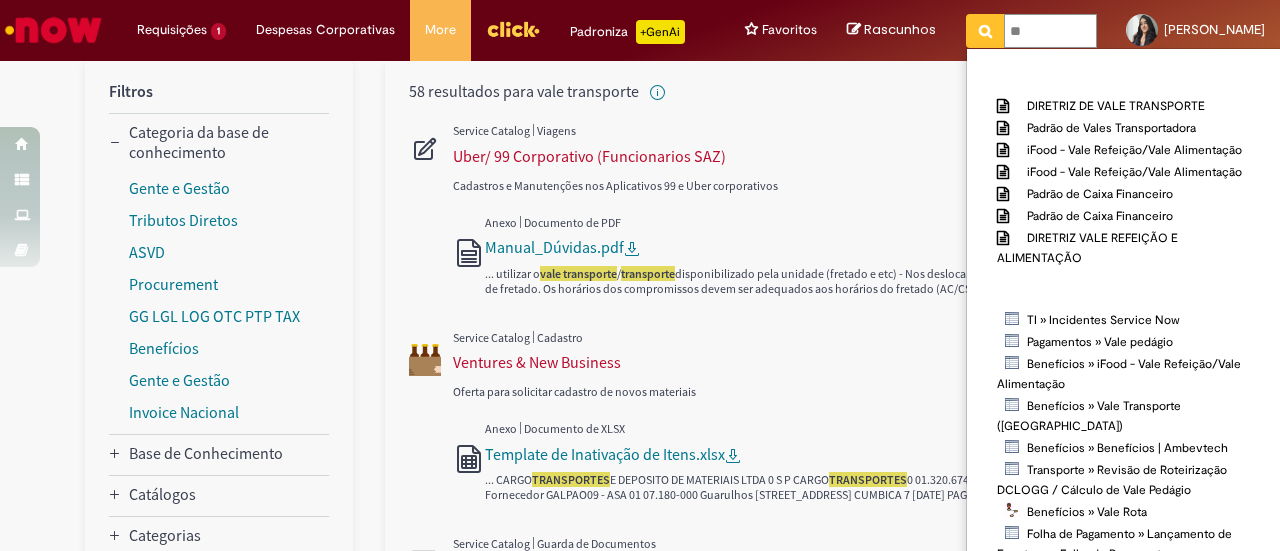 scroll, scrollTop: 0, scrollLeft: 0, axis: both 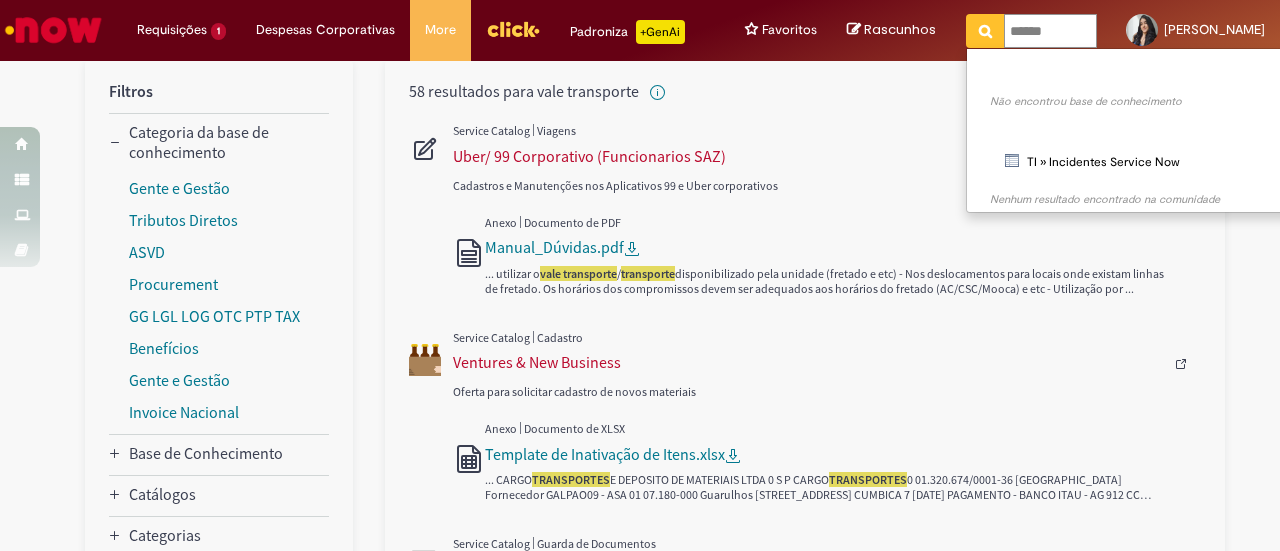 type on "*******" 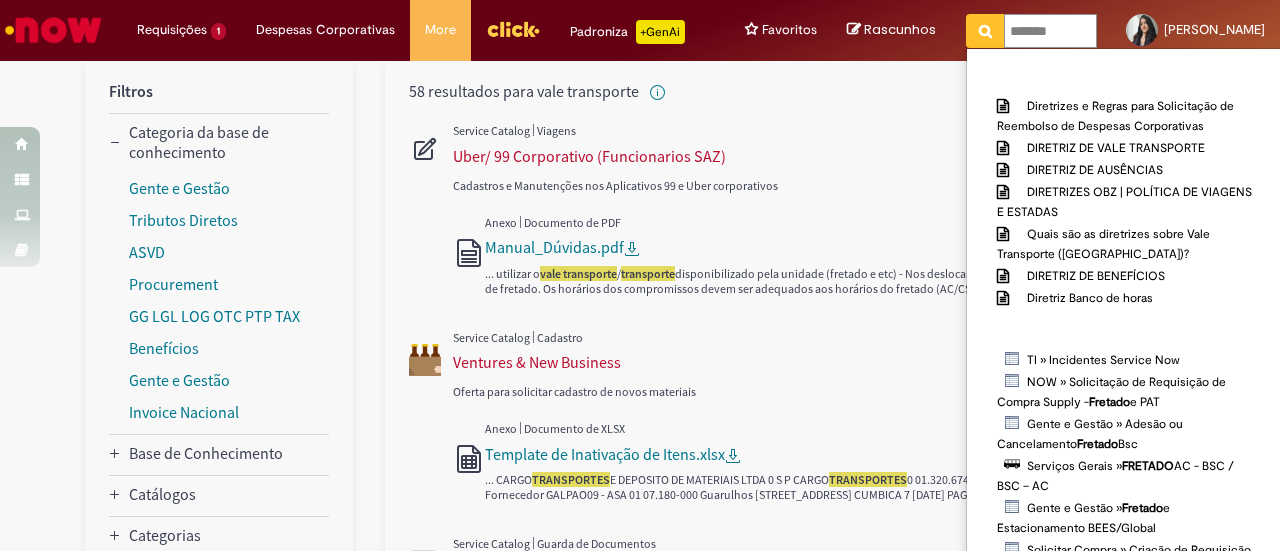 click at bounding box center (985, 31) 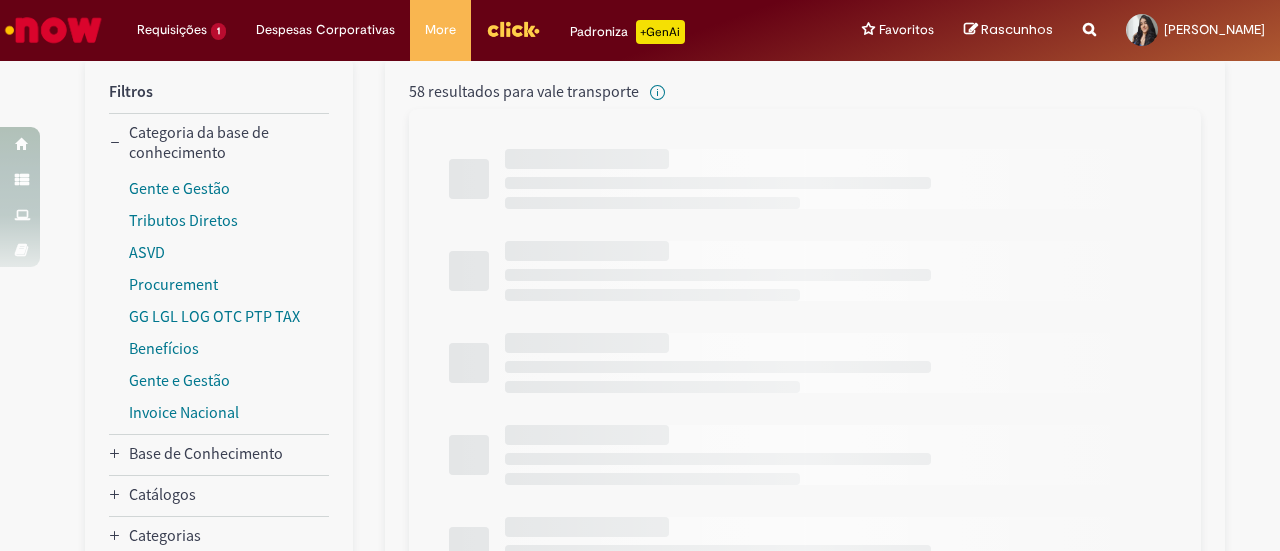 type on "*******" 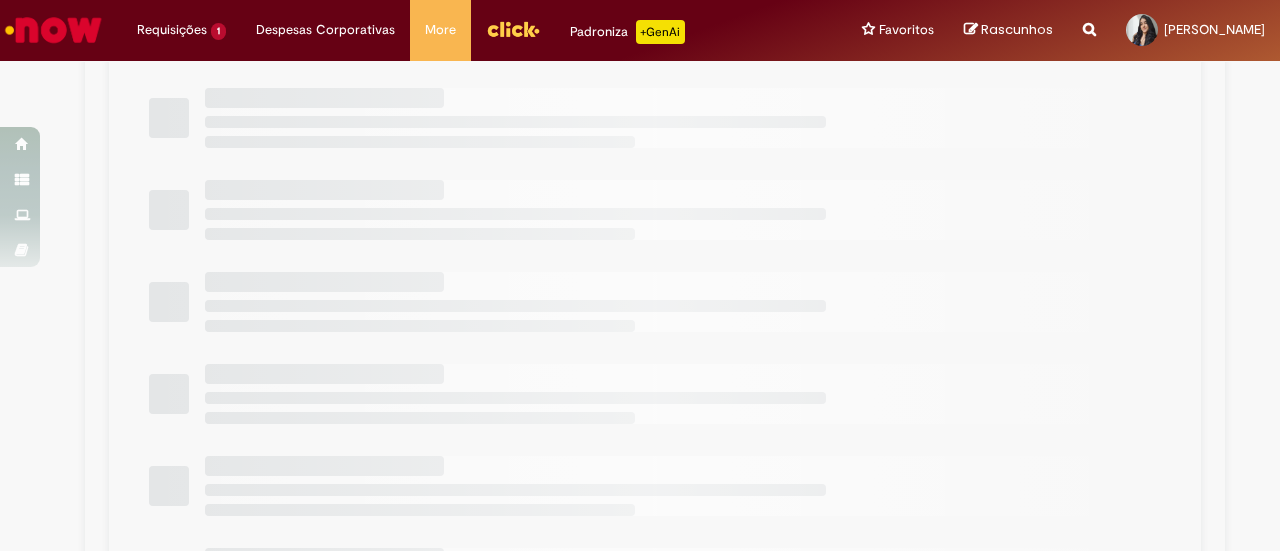 scroll, scrollTop: 0, scrollLeft: 0, axis: both 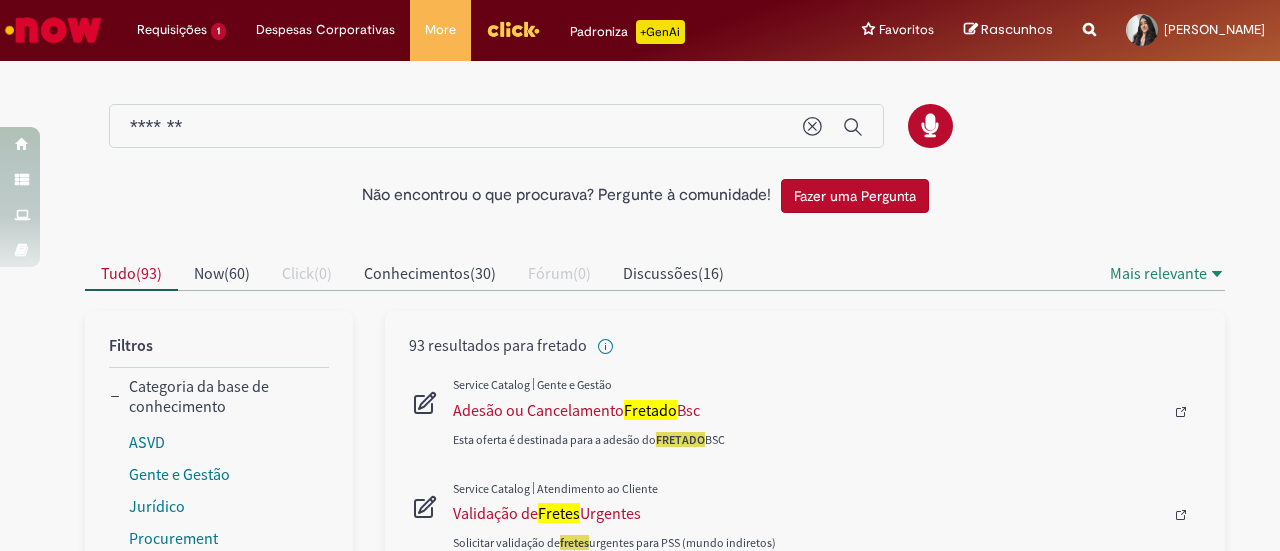 click at bounding box center (655, 987) 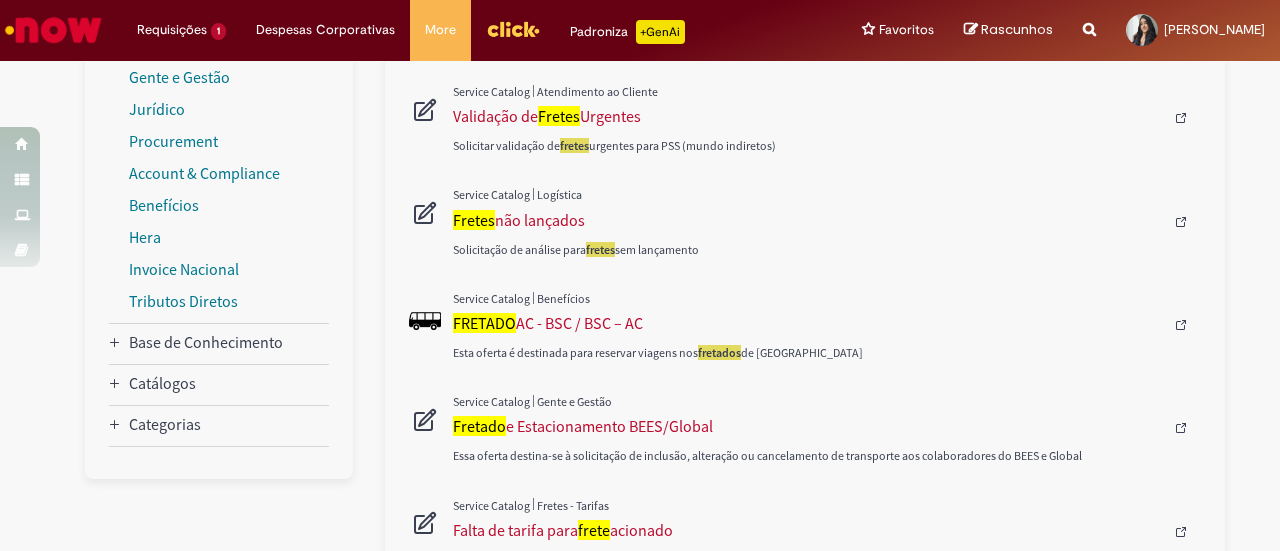 scroll, scrollTop: 400, scrollLeft: 0, axis: vertical 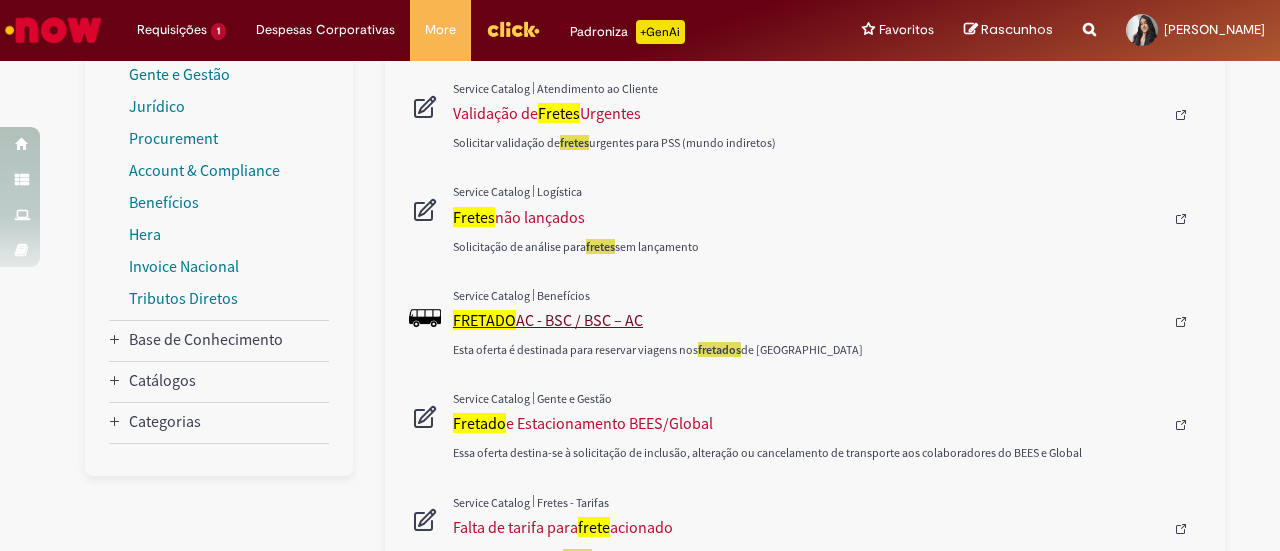 click on "FRETADO  AC - BSC / BSC – AC" at bounding box center [808, 320] 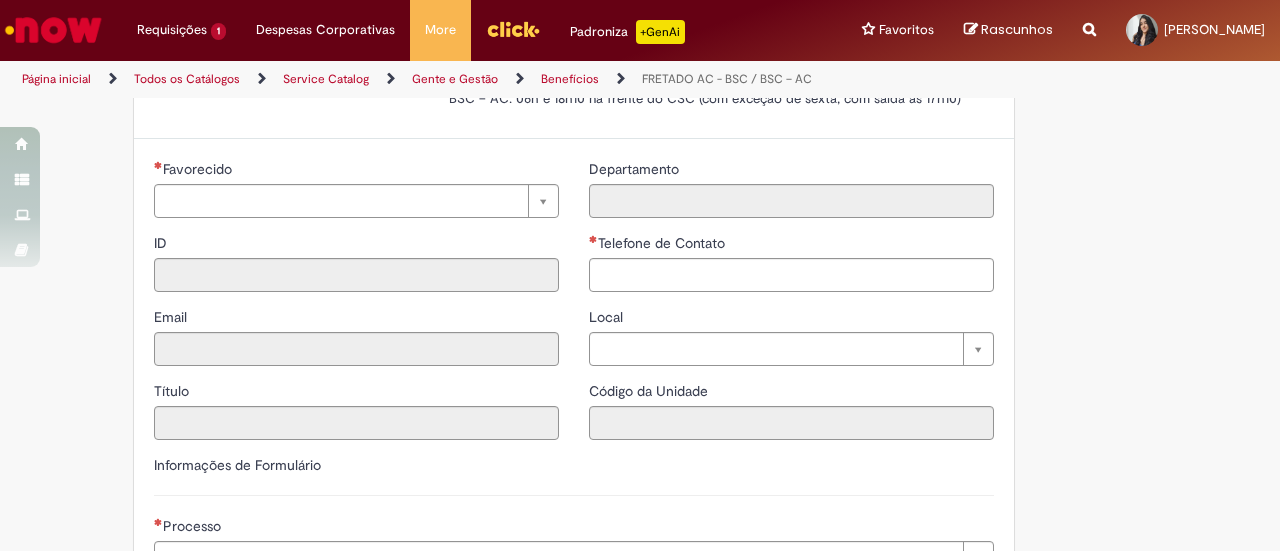 scroll, scrollTop: 0, scrollLeft: 0, axis: both 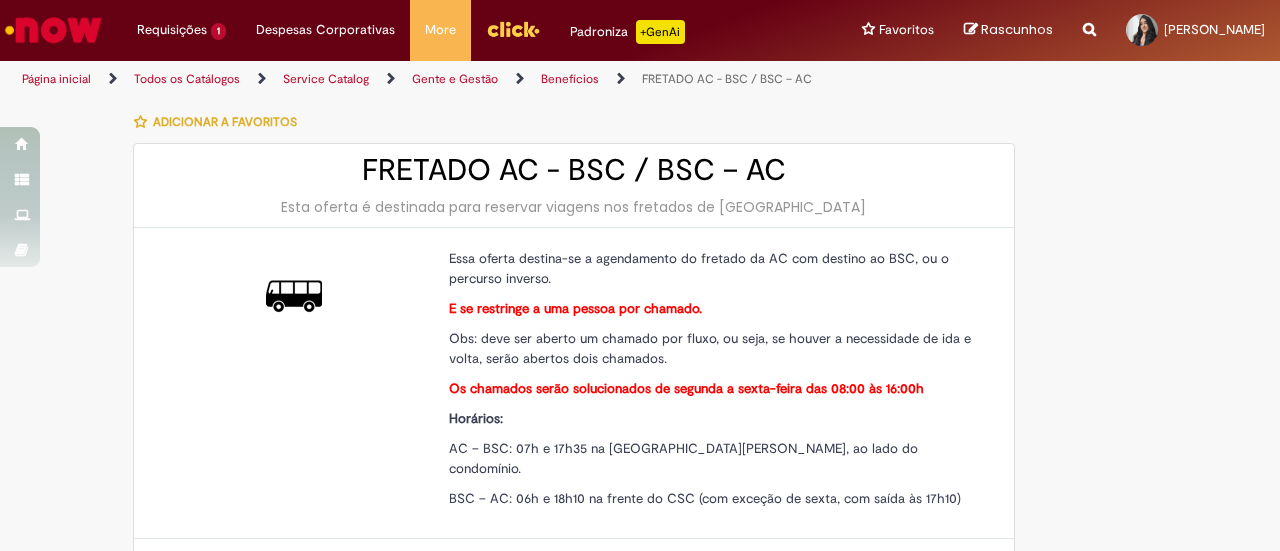 type on "********" 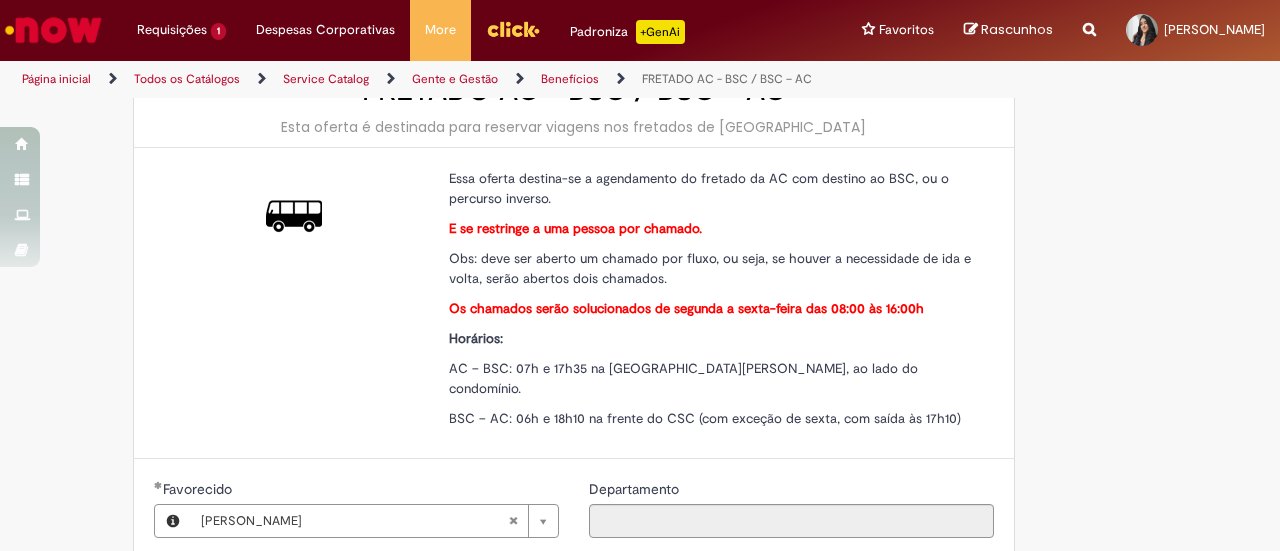 scroll, scrollTop: 120, scrollLeft: 0, axis: vertical 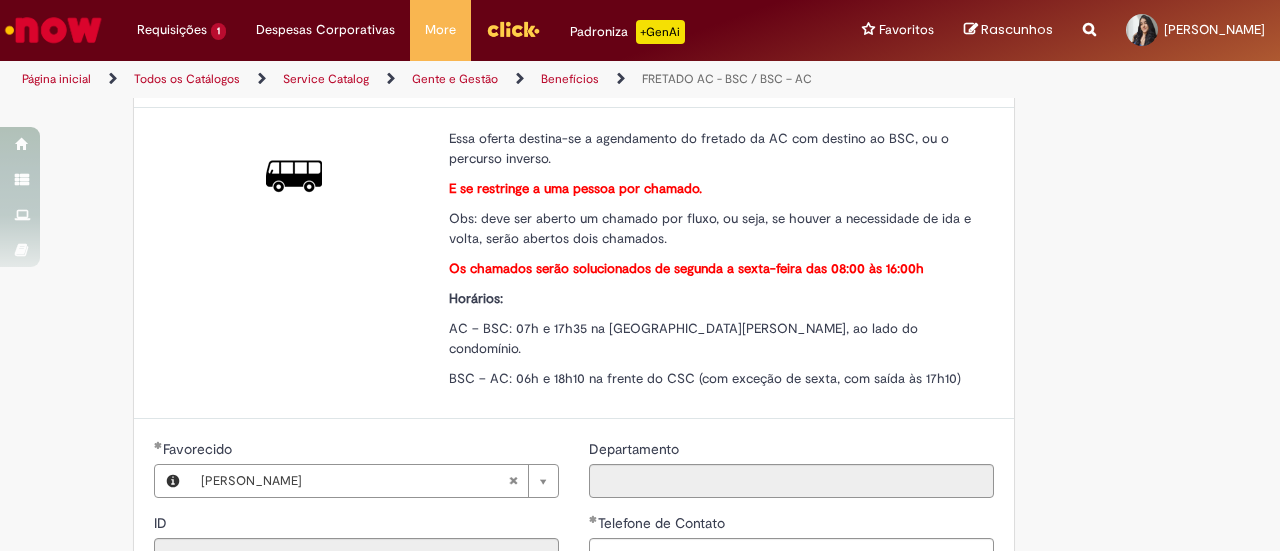 click on "Essa oferta destina-se a agendamento do fretado da AC com destino ao BSC, ou o percurso inverso.
E se restringe a uma pessoa por chamado.
Obs: deve ser aberto um chamado por fluxo, ou seja, se houver a necessidade de ida e volta, serão abertos dois chamados.
Os chamados serão solucionados de segunda a sexta-feira das 08:00 às 16:00h
Horários:
AC – BSC: 07h e 17h35 na [GEOGRAPHIC_DATA][PERSON_NAME], ao lado do condomínio.
BSC – AC: 06h e 18h10 na frente do CSC (com exceção de sexta, com saída às 17h10)" at bounding box center [714, 263] 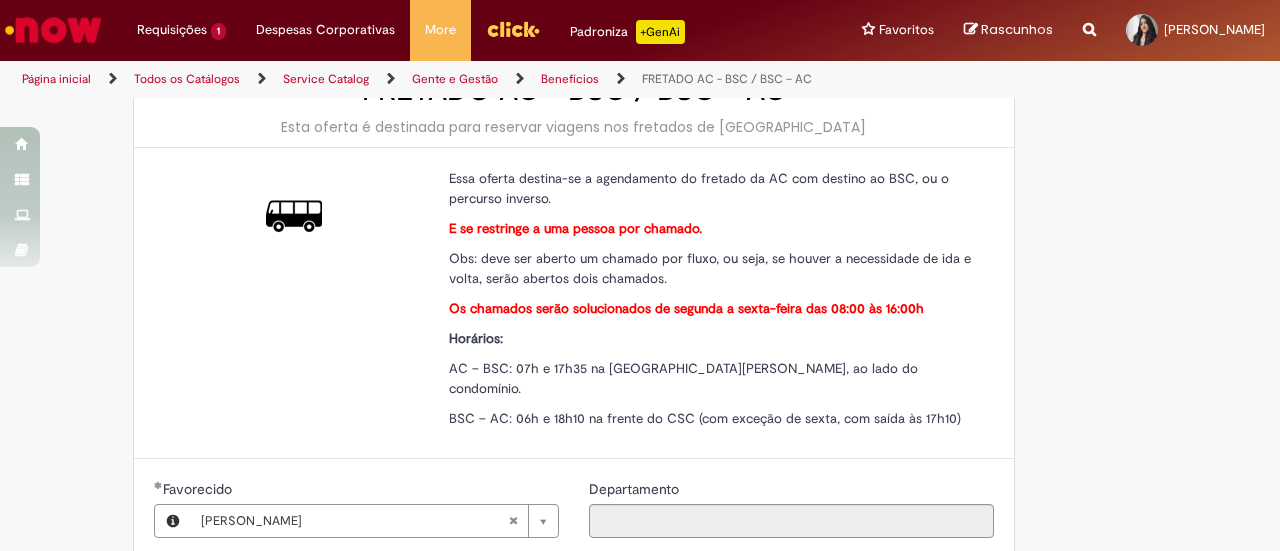 scroll, scrollTop: 40, scrollLeft: 0, axis: vertical 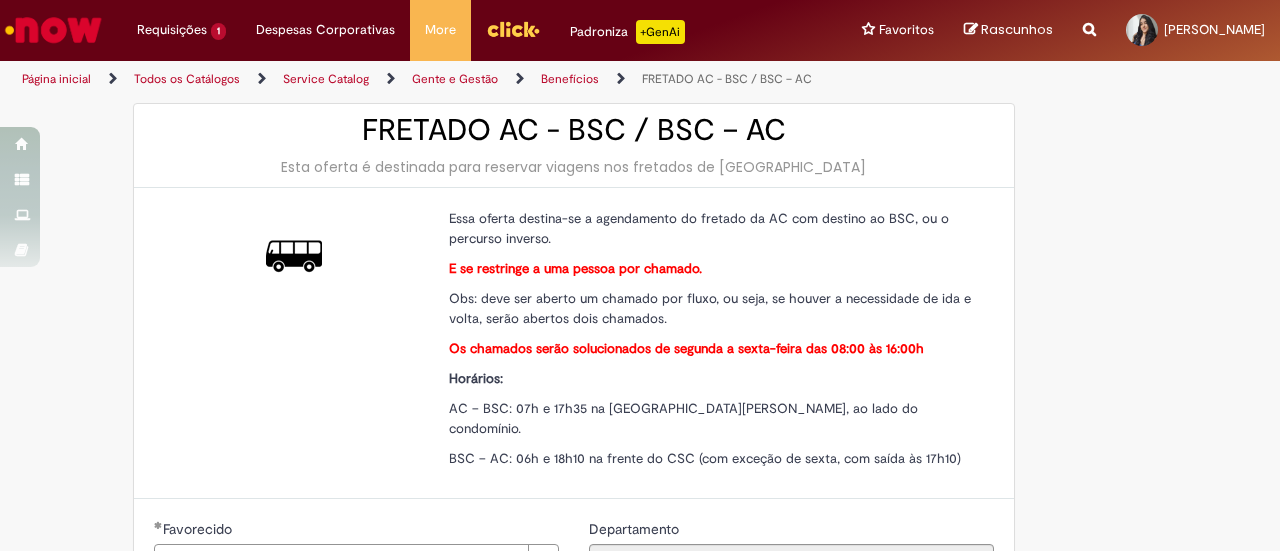 click on "Obs: deve ser aberto um chamado por fluxo, ou seja, se houver a necessidade de ida e volta, serão abertos dois chamados." at bounding box center (714, 308) 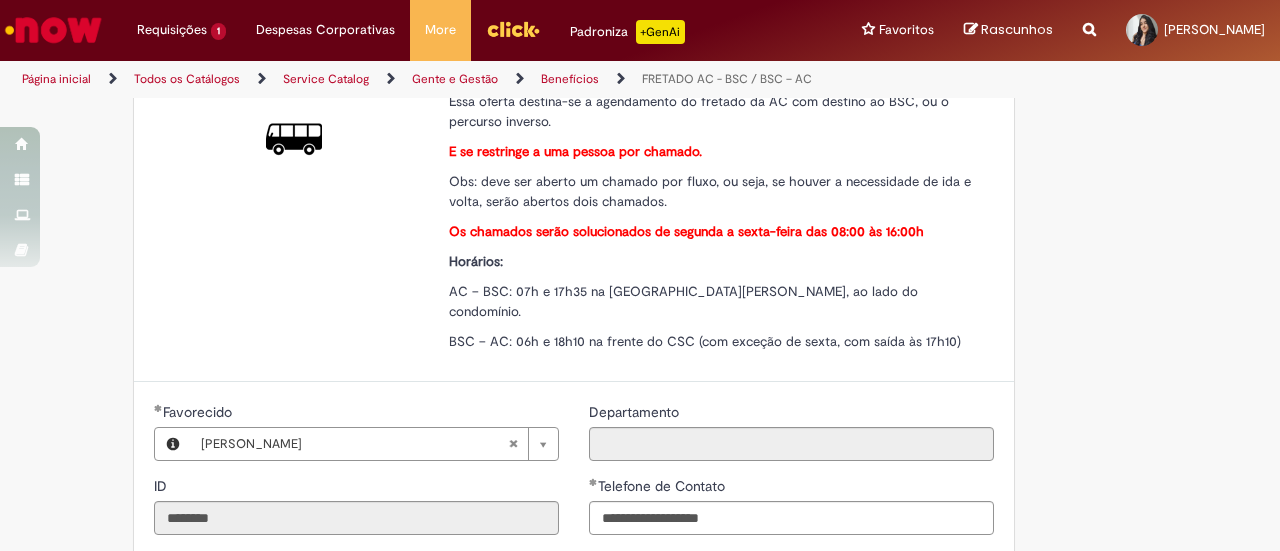 scroll, scrollTop: 160, scrollLeft: 0, axis: vertical 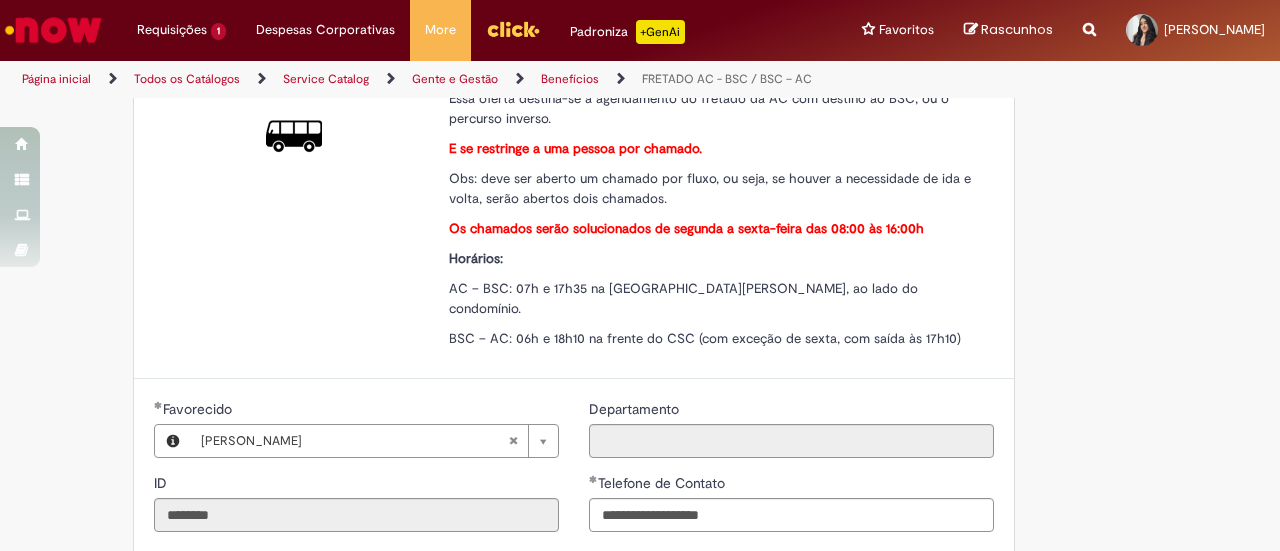 click on "Obs: deve ser aberto um chamado por fluxo, ou seja, se houver a necessidade de ida e volta, serão abertos dois chamados." at bounding box center (710, 188) 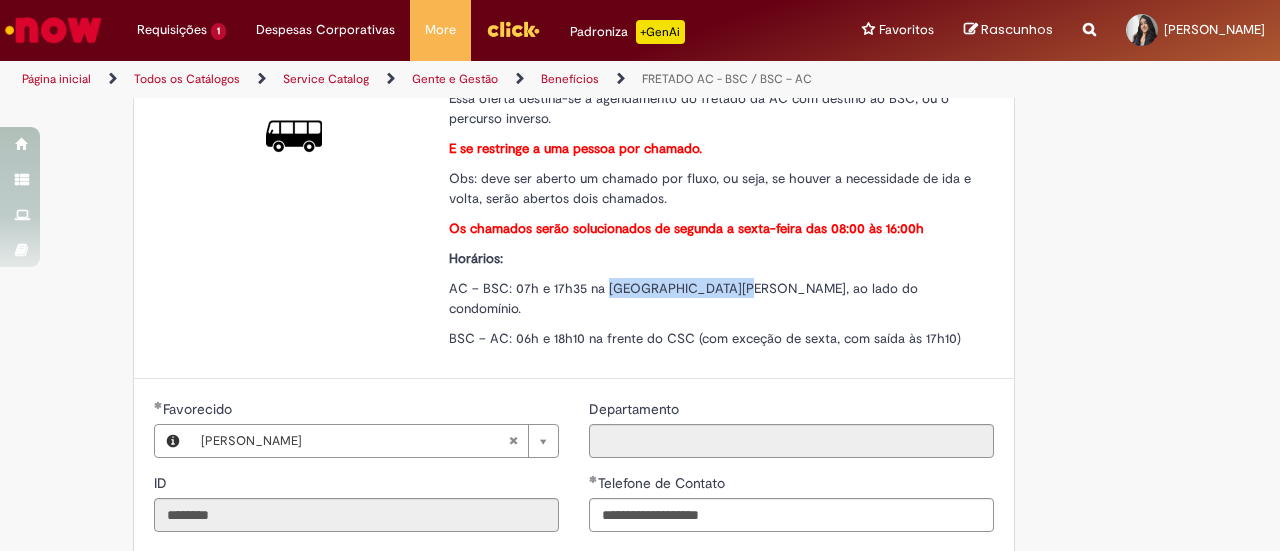 drag, startPoint x: 599, startPoint y: 286, endPoint x: 725, endPoint y: 283, distance: 126.035706 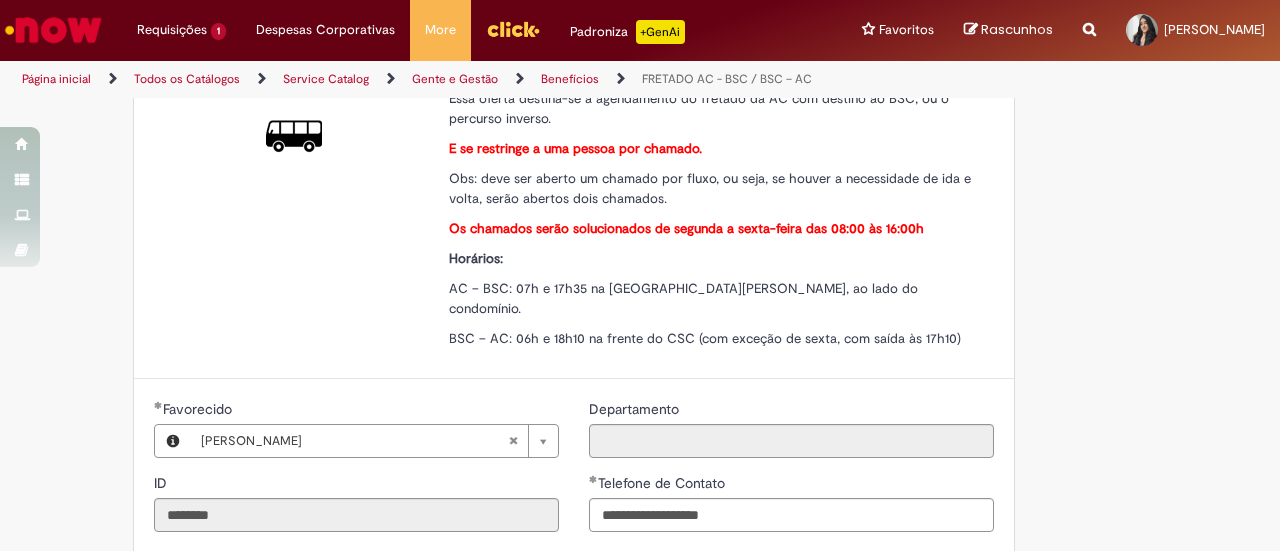 click on "BSC – AC: 06h e 18h10 na frente do CSC (com exceção de sexta, com saída às 17h10)" at bounding box center (705, 338) 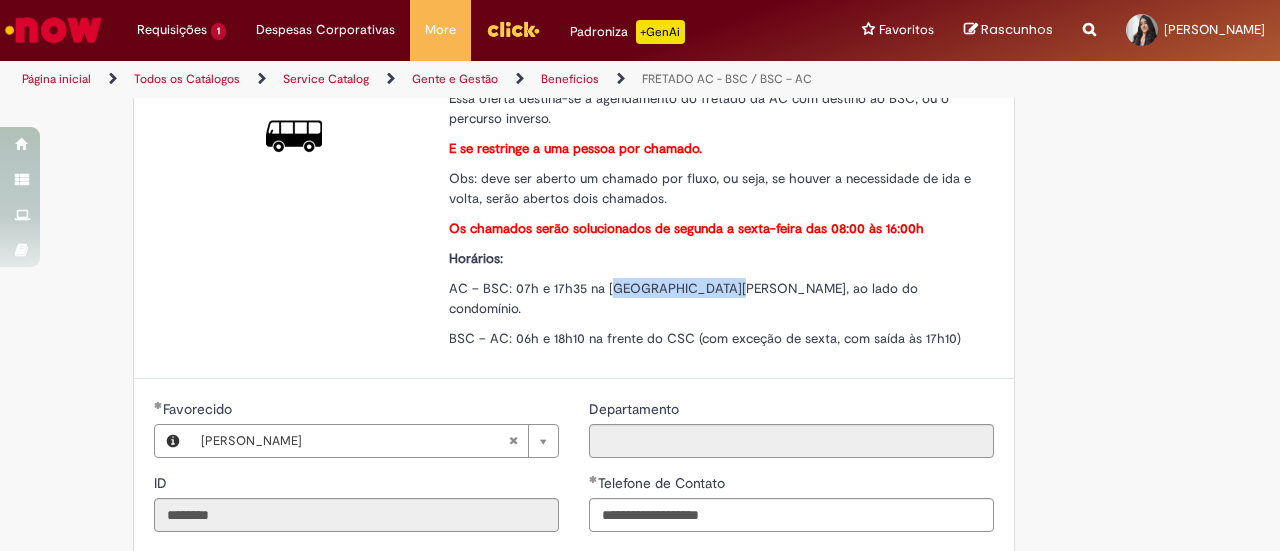 drag, startPoint x: 602, startPoint y: 291, endPoint x: 718, endPoint y: 273, distance: 117.388245 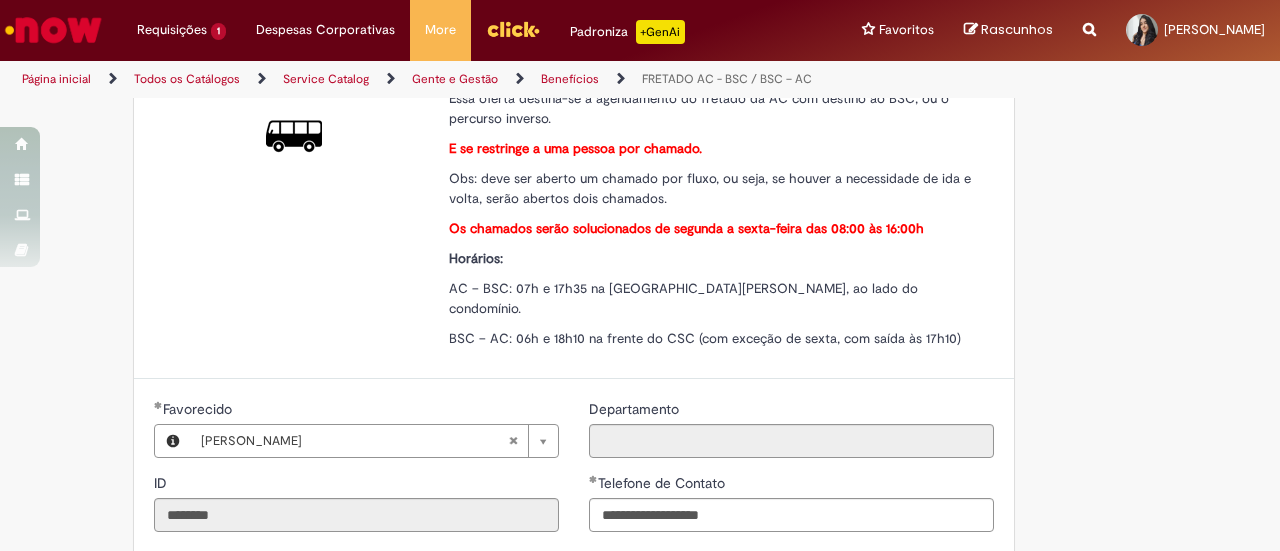 click on "AC – BSC: 07h e 17h35 na [GEOGRAPHIC_DATA][PERSON_NAME], ao lado do condomínio." at bounding box center (683, 298) 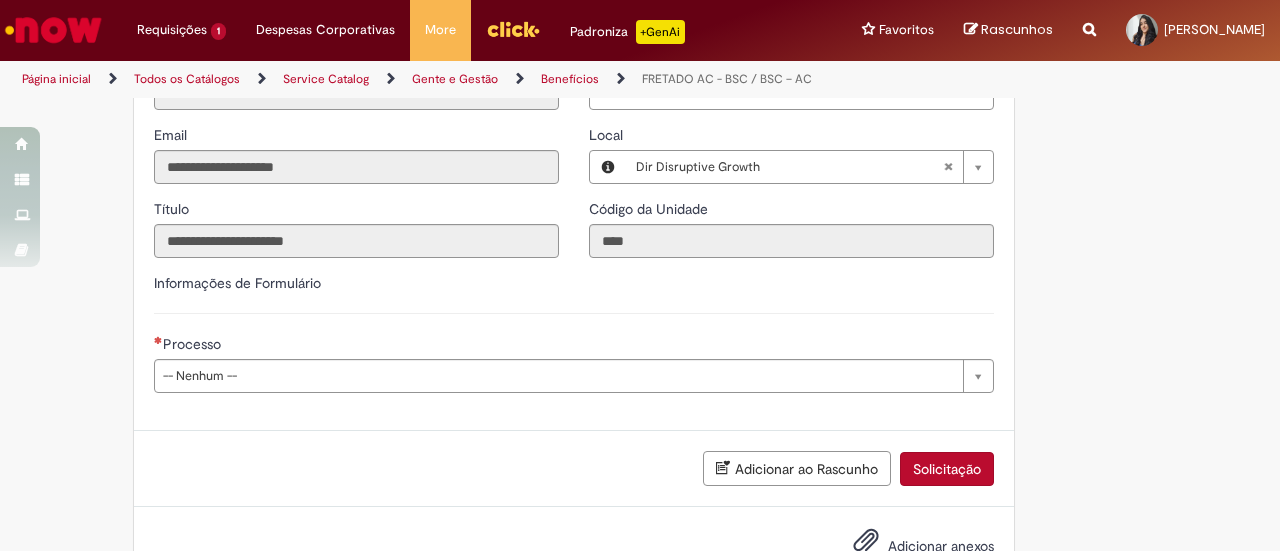 scroll, scrollTop: 622, scrollLeft: 0, axis: vertical 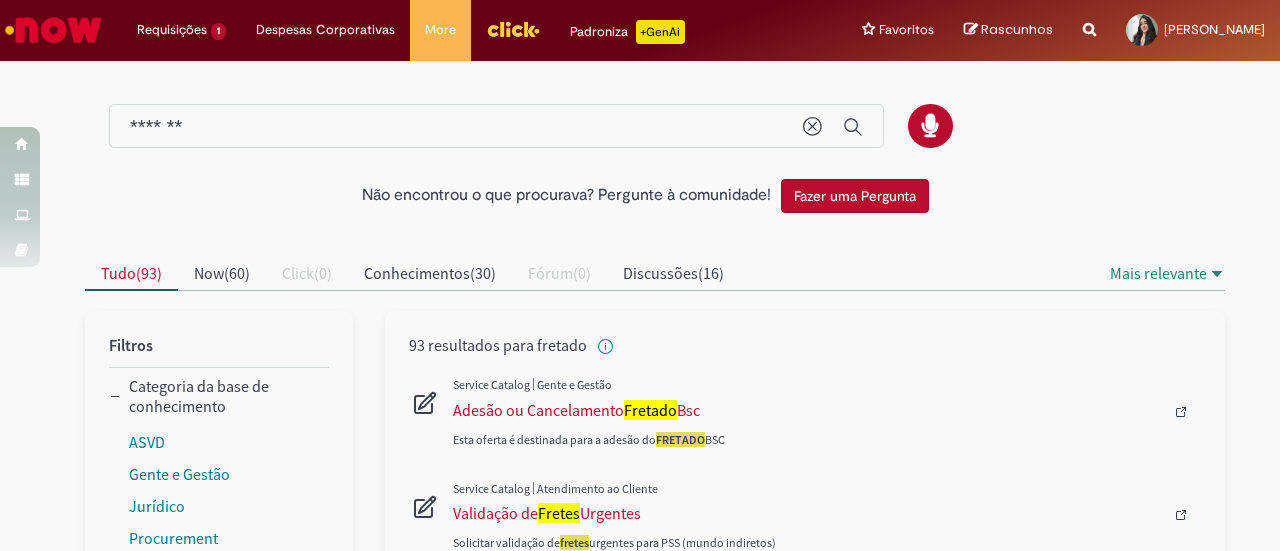 click on "Não encontrou o que procurava? Pergunte à comunidade!" at bounding box center (566, 196) 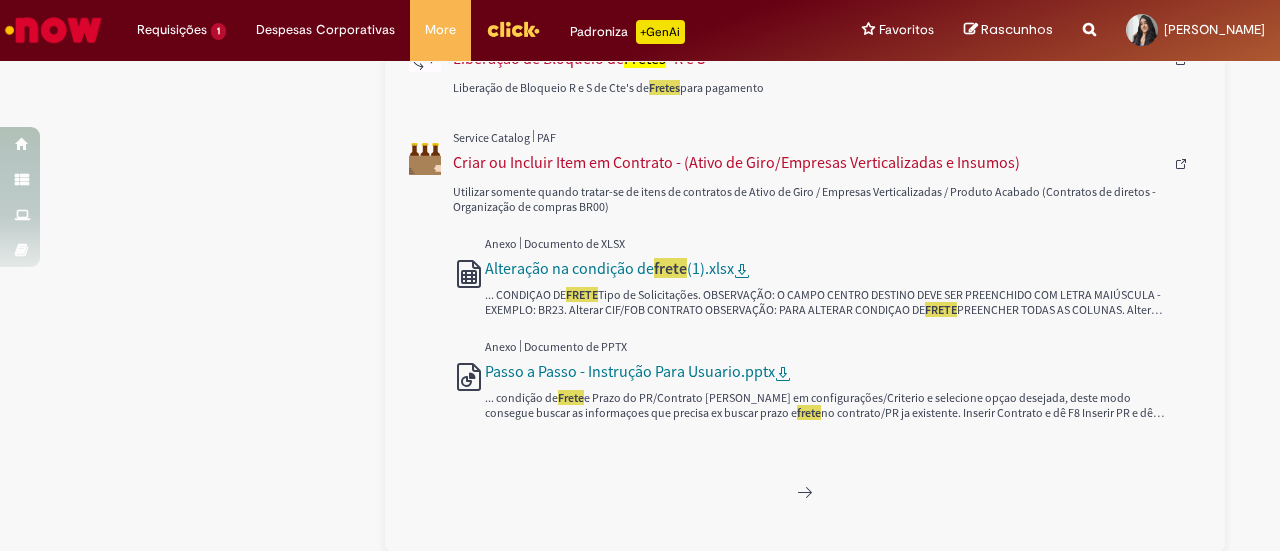 scroll, scrollTop: 1139, scrollLeft: 0, axis: vertical 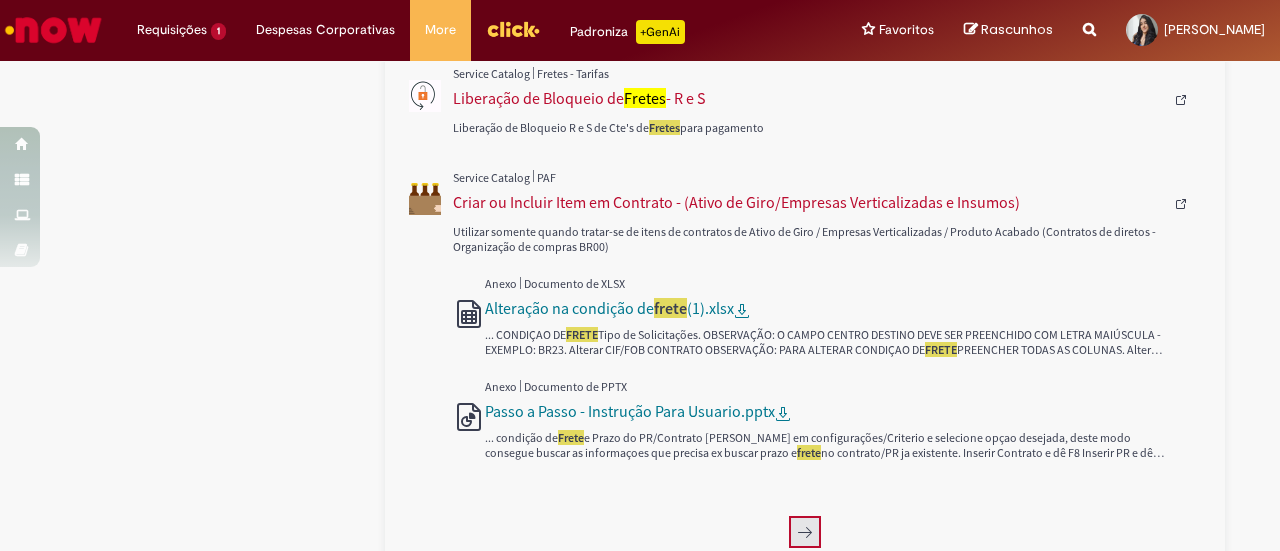 click at bounding box center (805, 532) 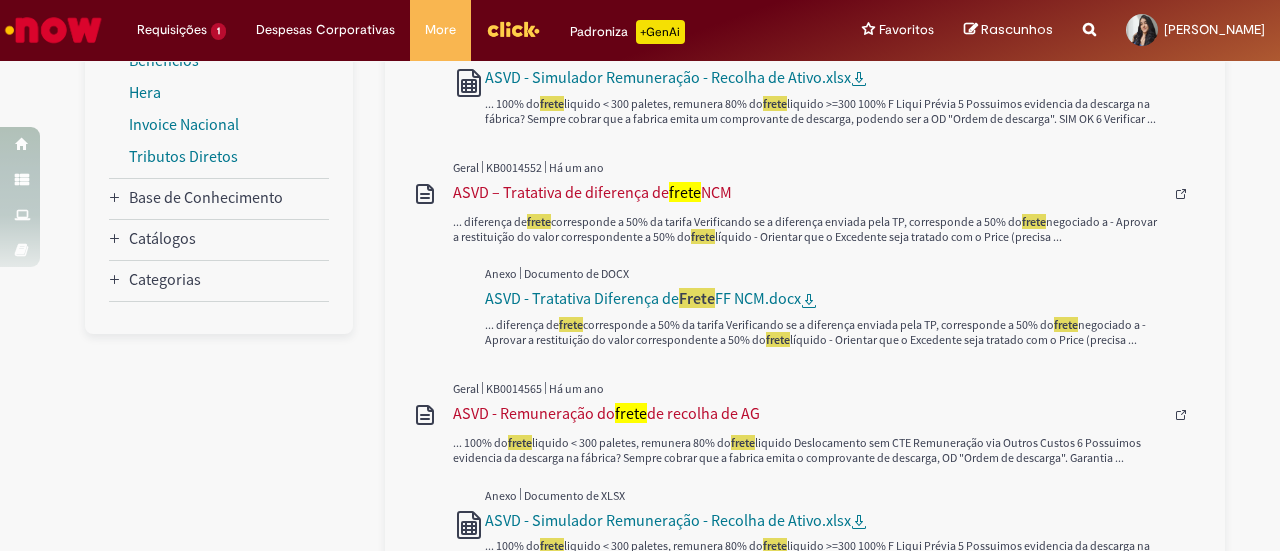 scroll, scrollTop: 614, scrollLeft: 0, axis: vertical 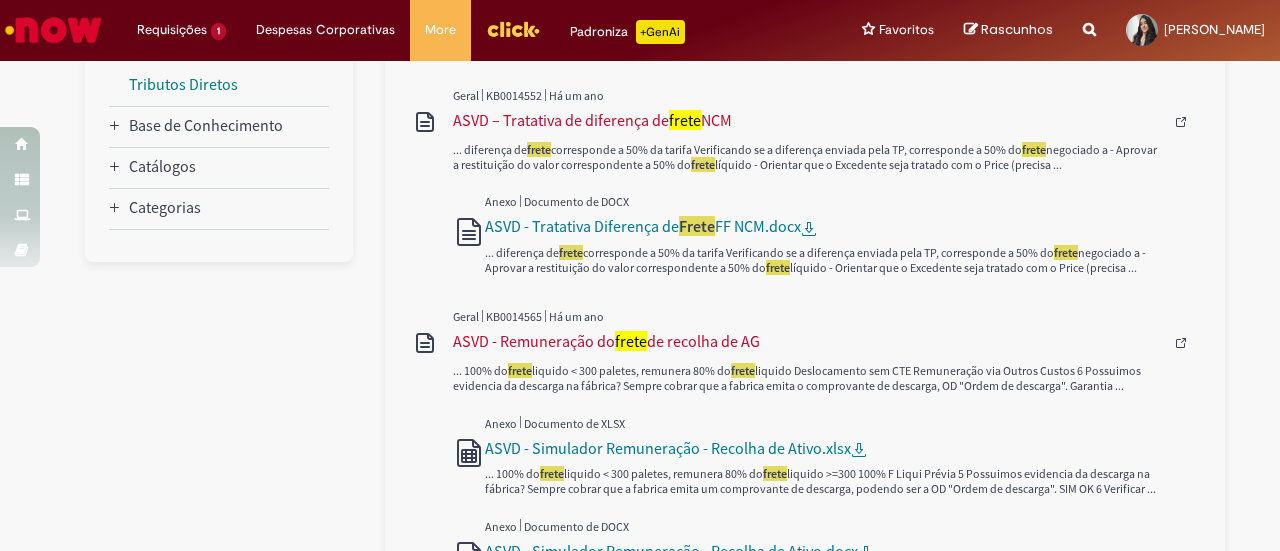 click on "*******
Reportar problema
Artigos
Não encontrou base de conhecimento
Catálogo
Não foram encontradas ofertas
Comunidade
Nenhum resultado encontrado na comunidade" at bounding box center [1089, 30] 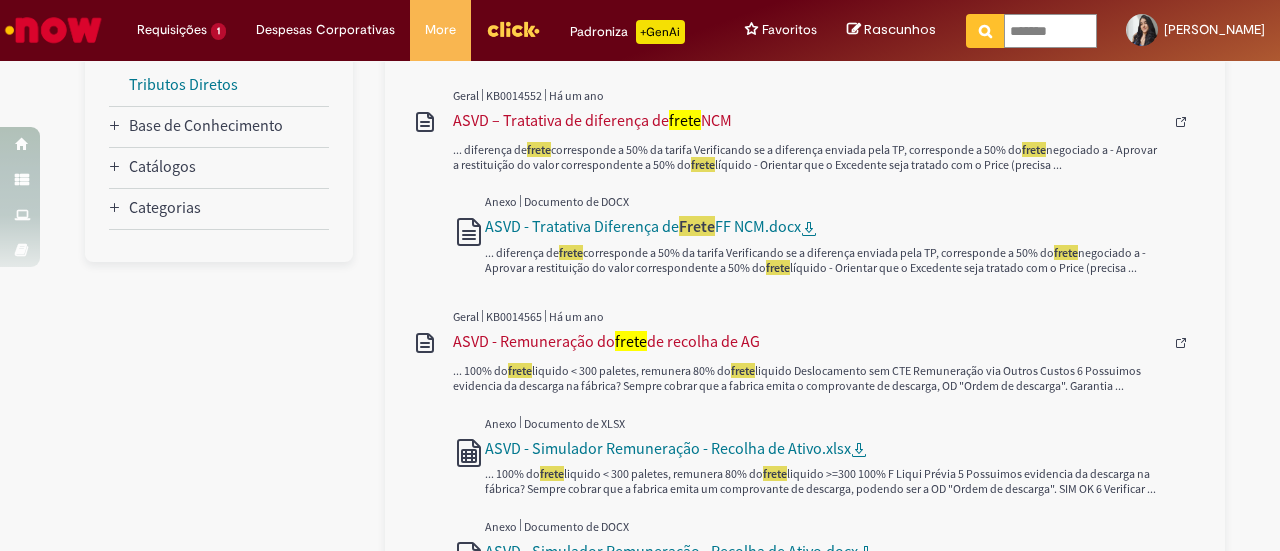 click on "*******" at bounding box center (1050, 31) 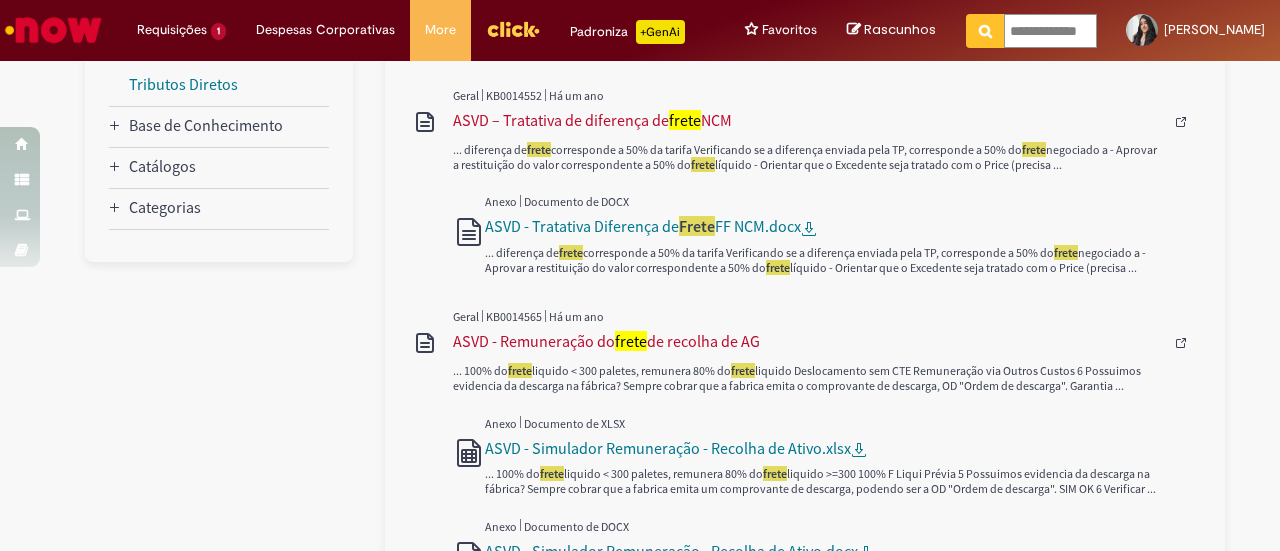 scroll, scrollTop: 0, scrollLeft: 0, axis: both 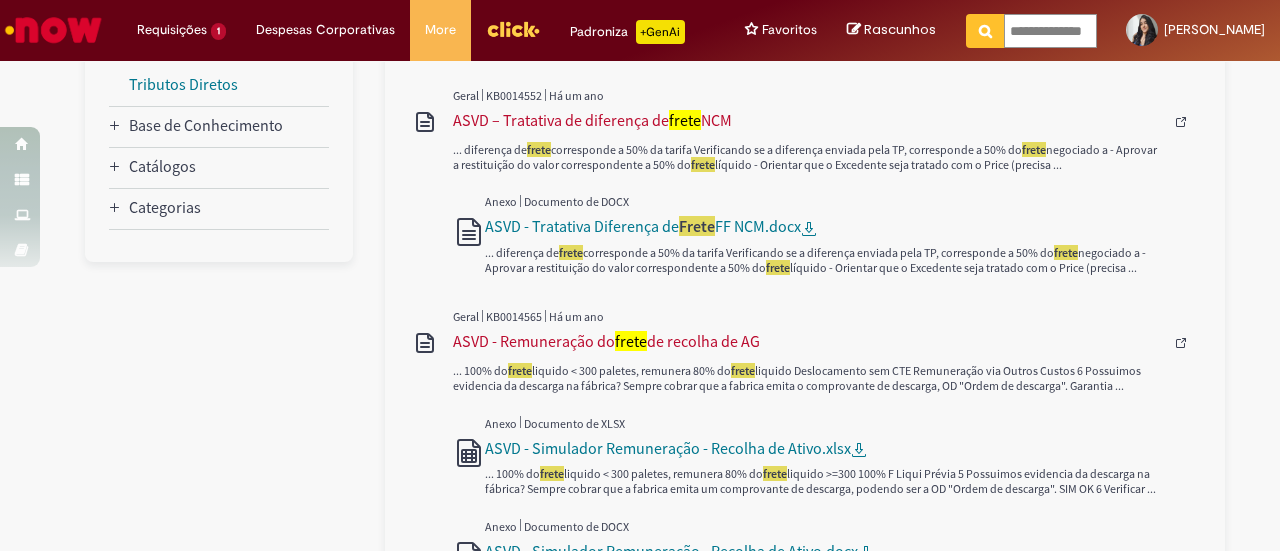 type on "**********" 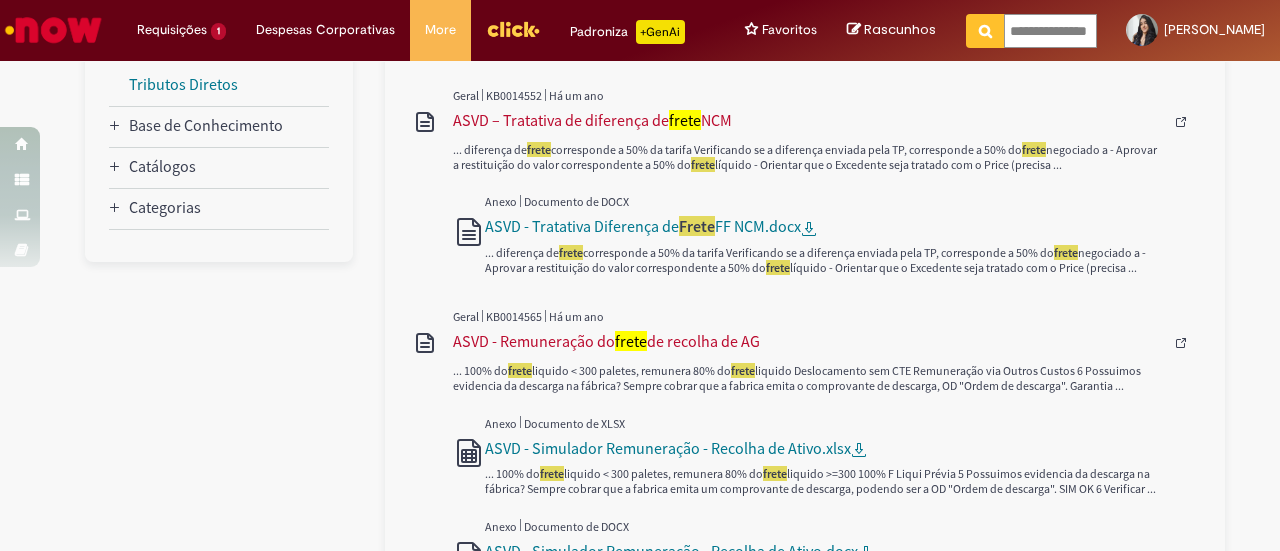 scroll, scrollTop: 0, scrollLeft: 13, axis: horizontal 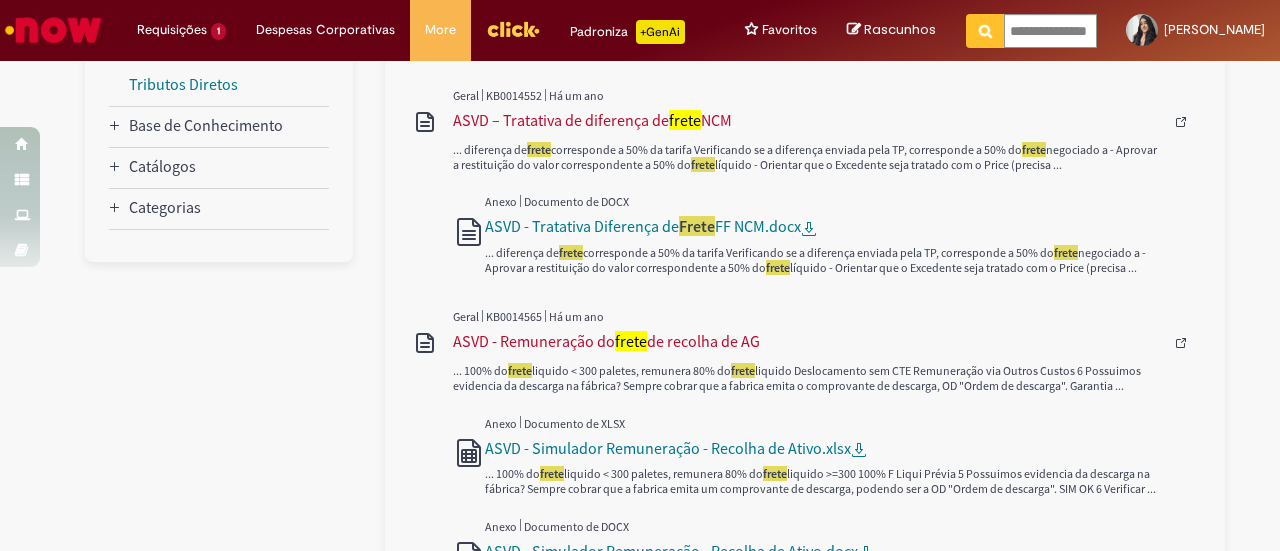 type on "**********" 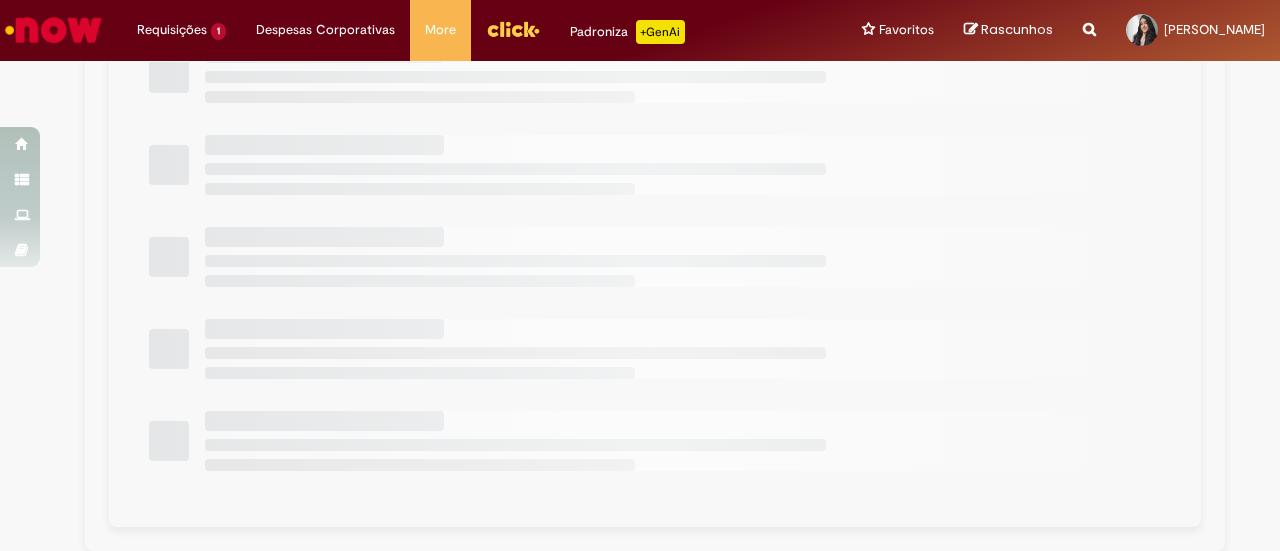 scroll, scrollTop: 0, scrollLeft: 0, axis: both 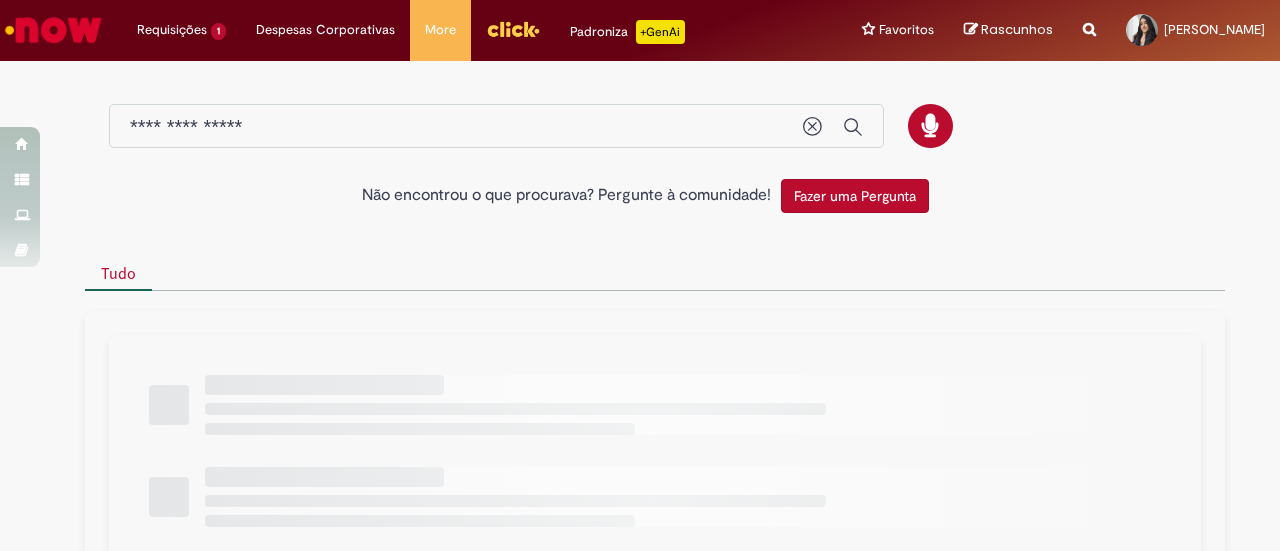 click on "Tudo" at bounding box center [655, 274] 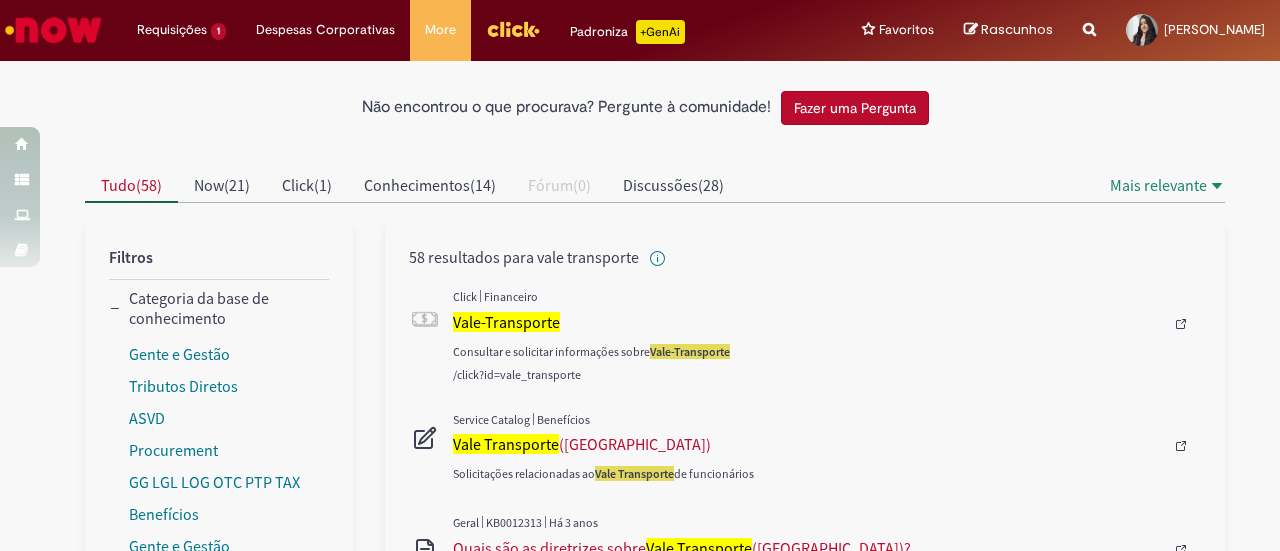 scroll, scrollTop: 120, scrollLeft: 0, axis: vertical 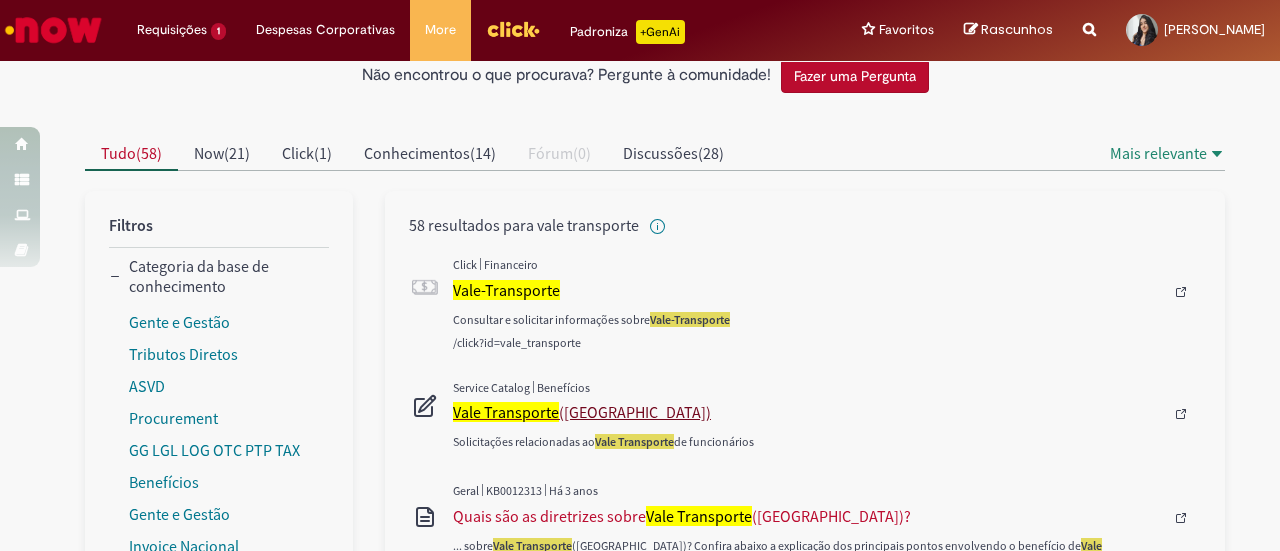 click on "Vale Transporte" at bounding box center [506, 412] 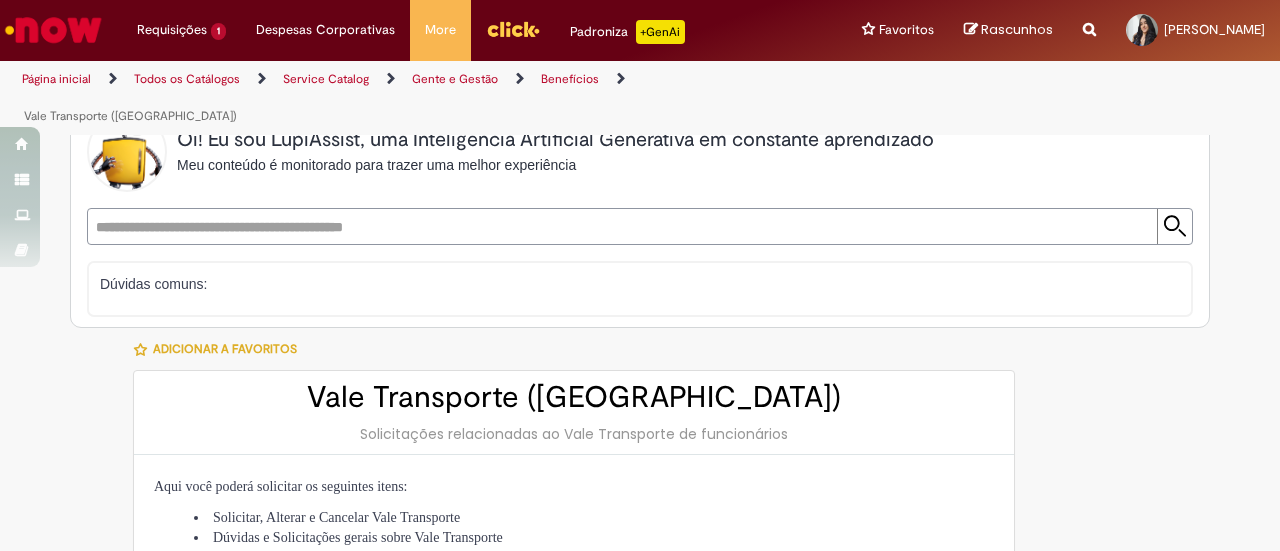 scroll, scrollTop: 0, scrollLeft: 0, axis: both 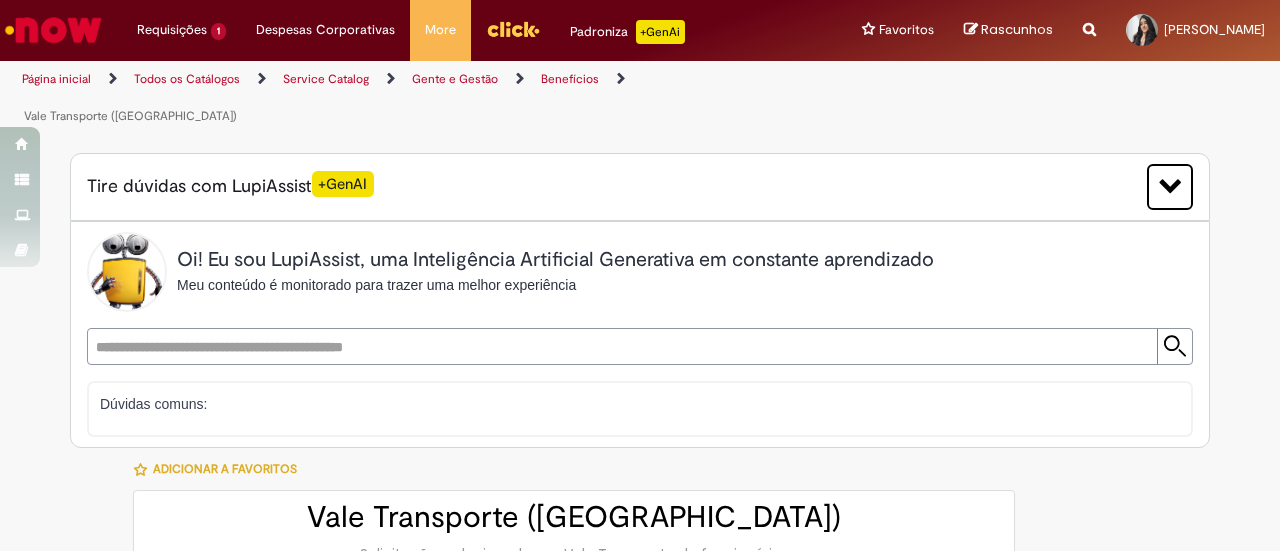 type on "********" 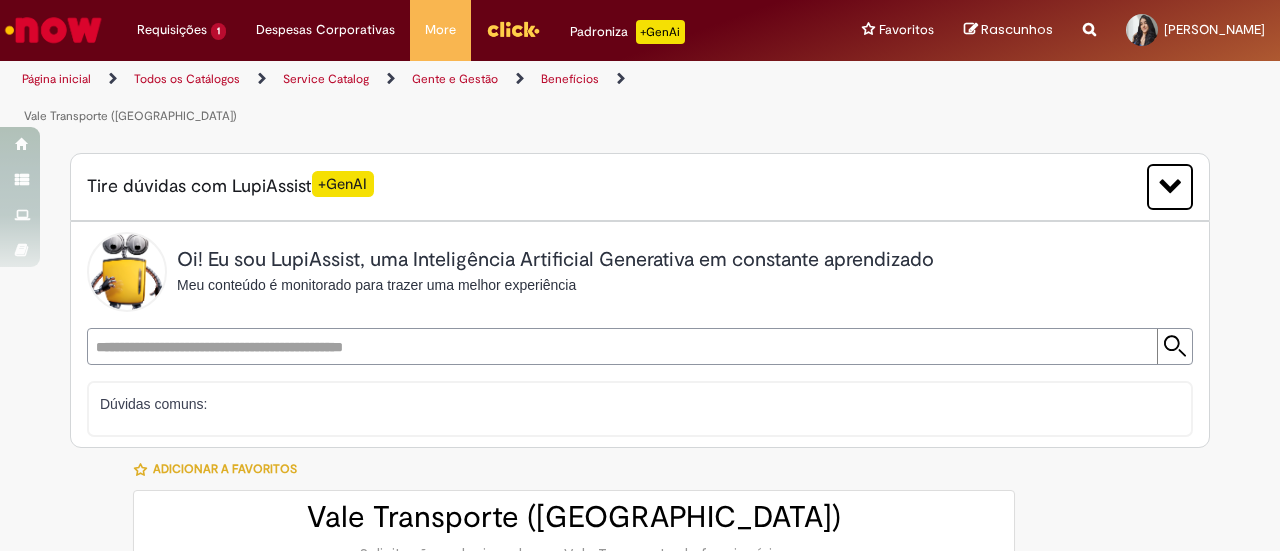 type on "**********" 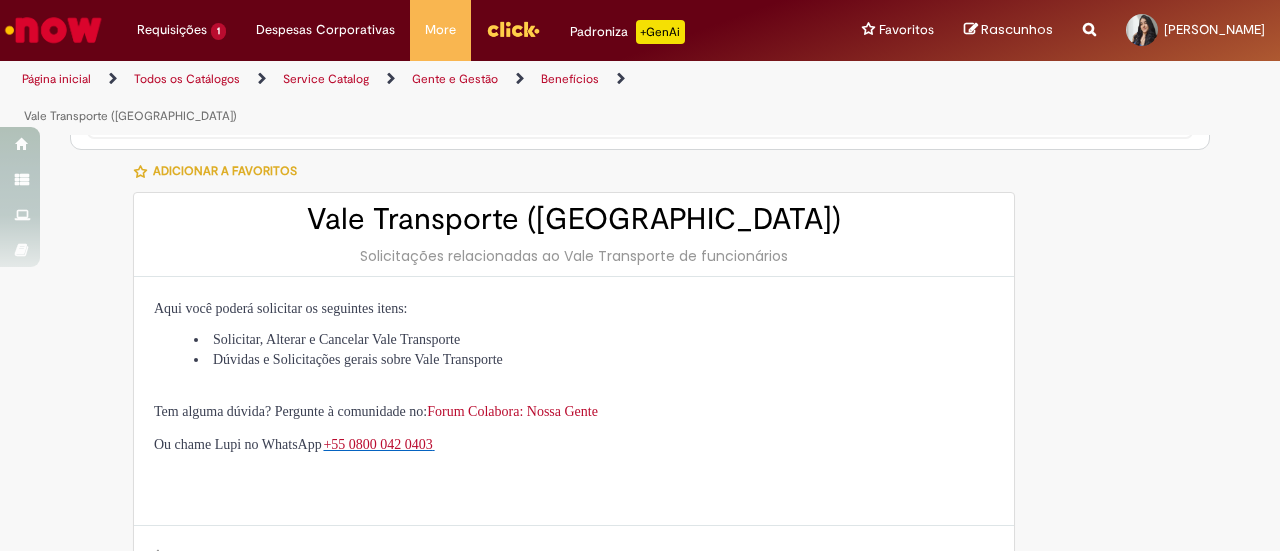 scroll, scrollTop: 360, scrollLeft: 0, axis: vertical 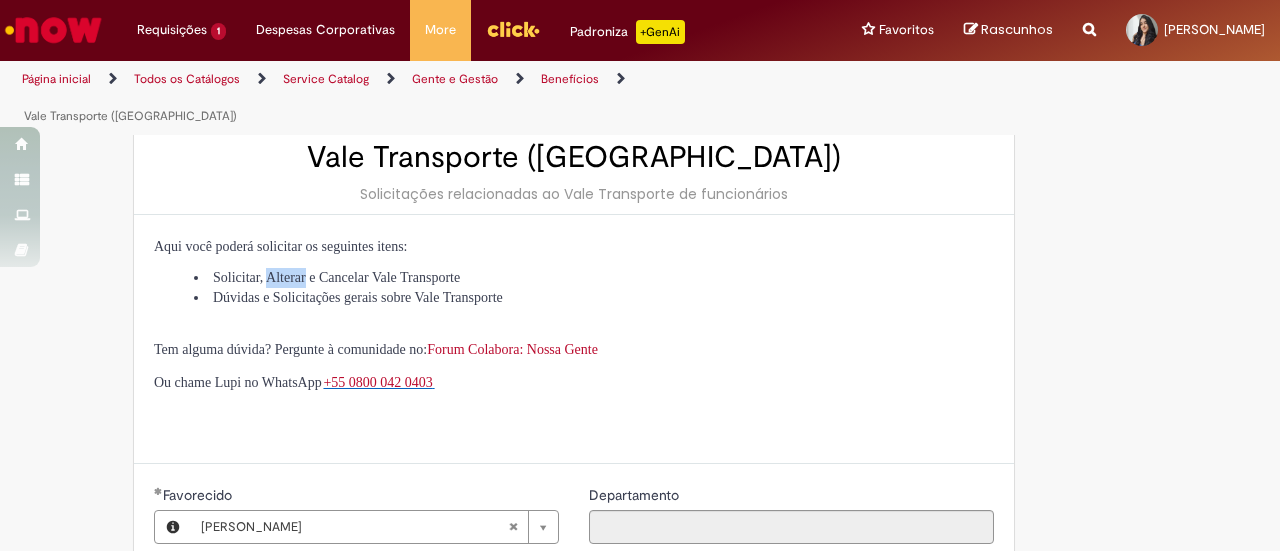 drag, startPoint x: 269, startPoint y: 231, endPoint x: 319, endPoint y: 236, distance: 50.24938 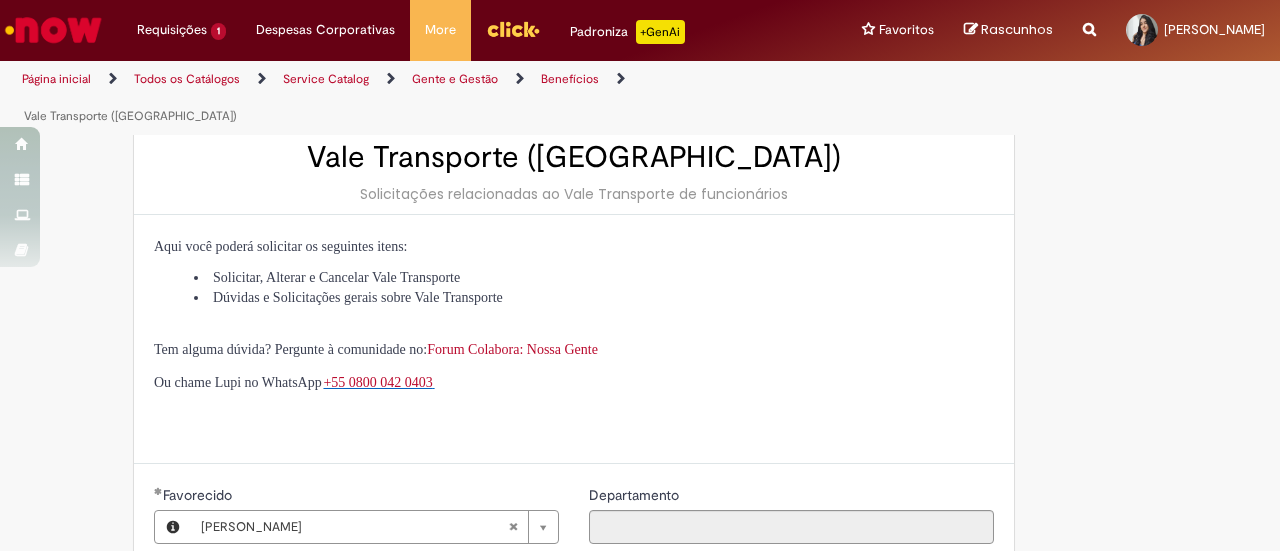 click on "Dúvidas e Solicitações gerais sobre Vale Transporte" at bounding box center (594, 298) 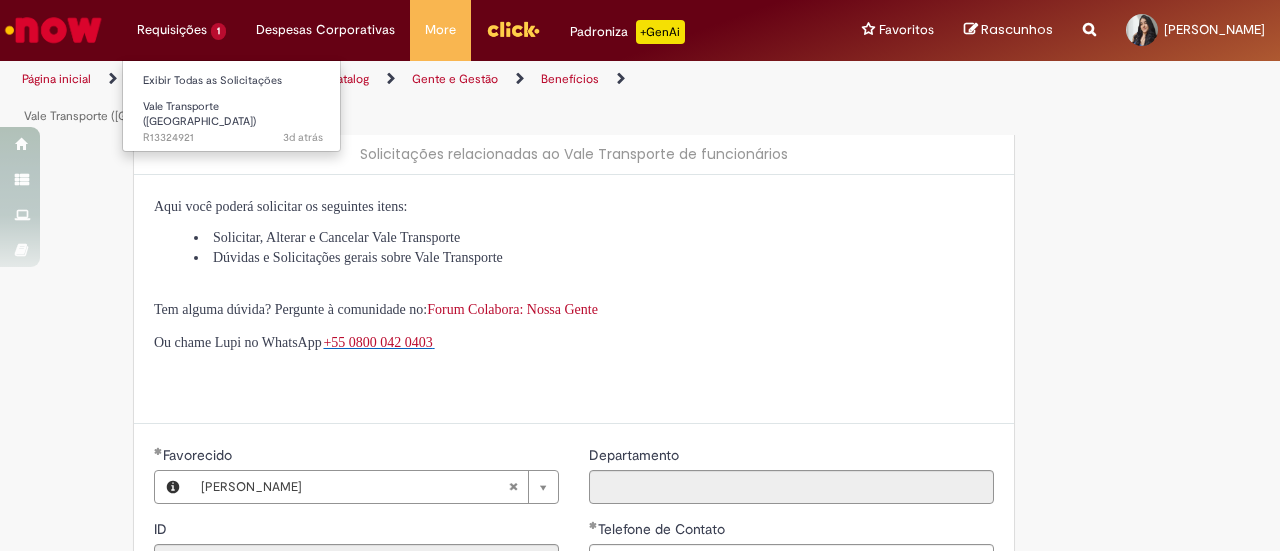 click on "Requisições   1
Exibir Todas as Solicitações
Vale Transporte (VT)
3d atrás 3 dias atrás  R13324921" at bounding box center (181, 30) 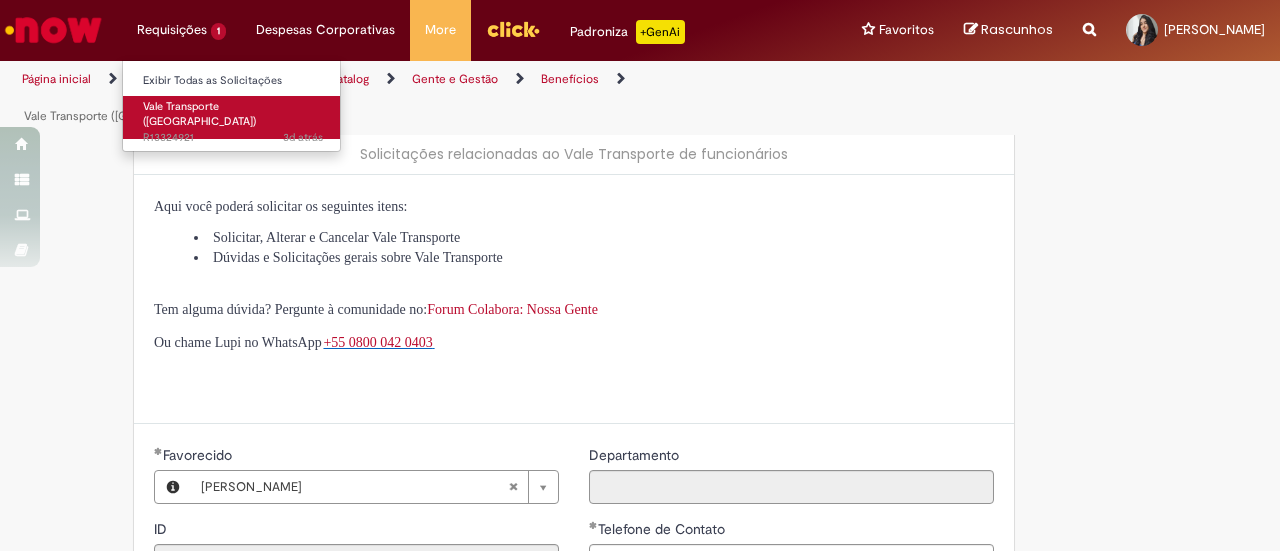 click on "Vale Transporte (VT)
3d atrás 3 dias atrás  R13324921" at bounding box center [233, 117] 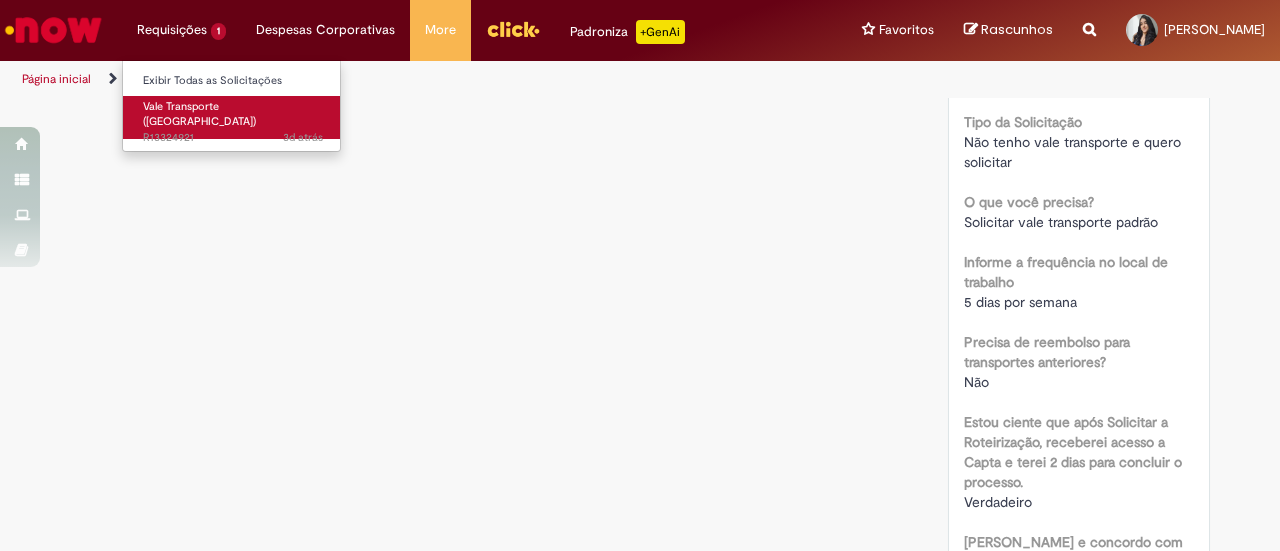 scroll, scrollTop: 0, scrollLeft: 0, axis: both 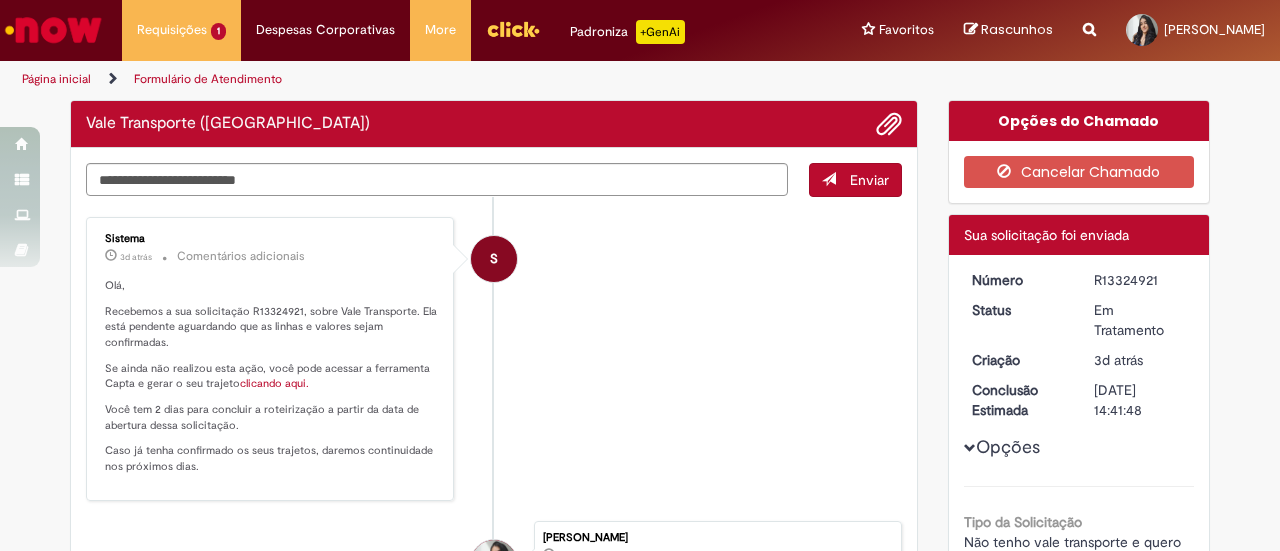 click on "S
Sistema
3d atrás 3 dias atrás     Comentários adicionais
Olá, Recebemos a sua solicitação R13324921, sobre Vale Transporte. Ela está pendente aguardando que as linhas e valores sejam confirmadas. Se ainda não realizou esta ação, você pode acessar a ferramenta Capta e gerar o seu trajeto  clicando aqui. Você tem 2 dias para concluir a roteirização a partir da data de abertura dessa solicitação. Caso já tenha confirmado os seus trajetos, daremos continuidade nos próximos dias." at bounding box center [494, 359] 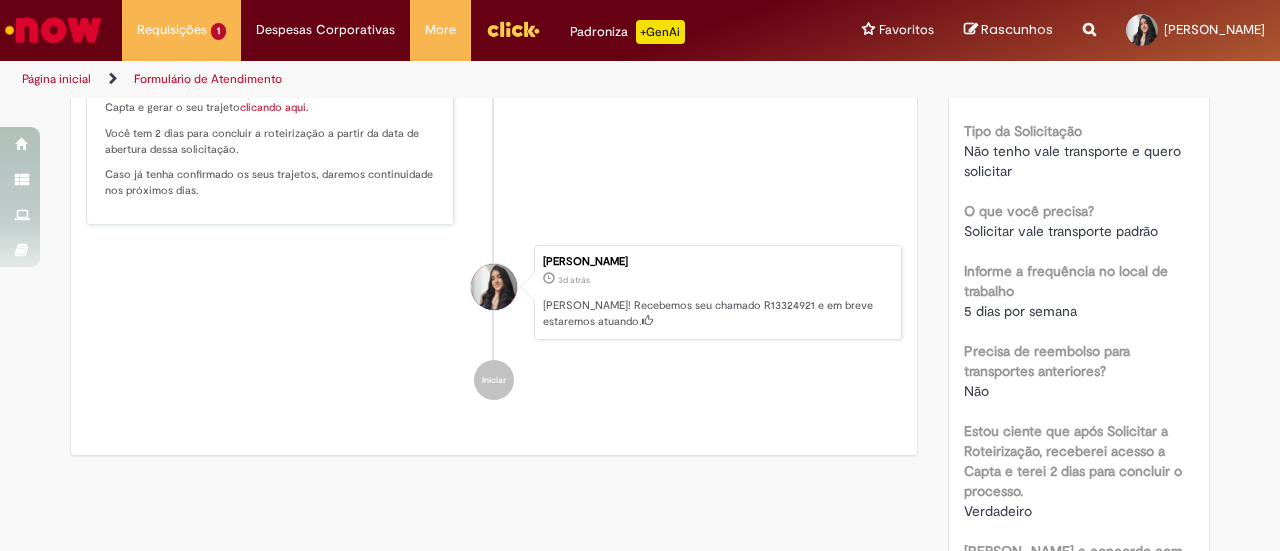 scroll, scrollTop: 394, scrollLeft: 0, axis: vertical 